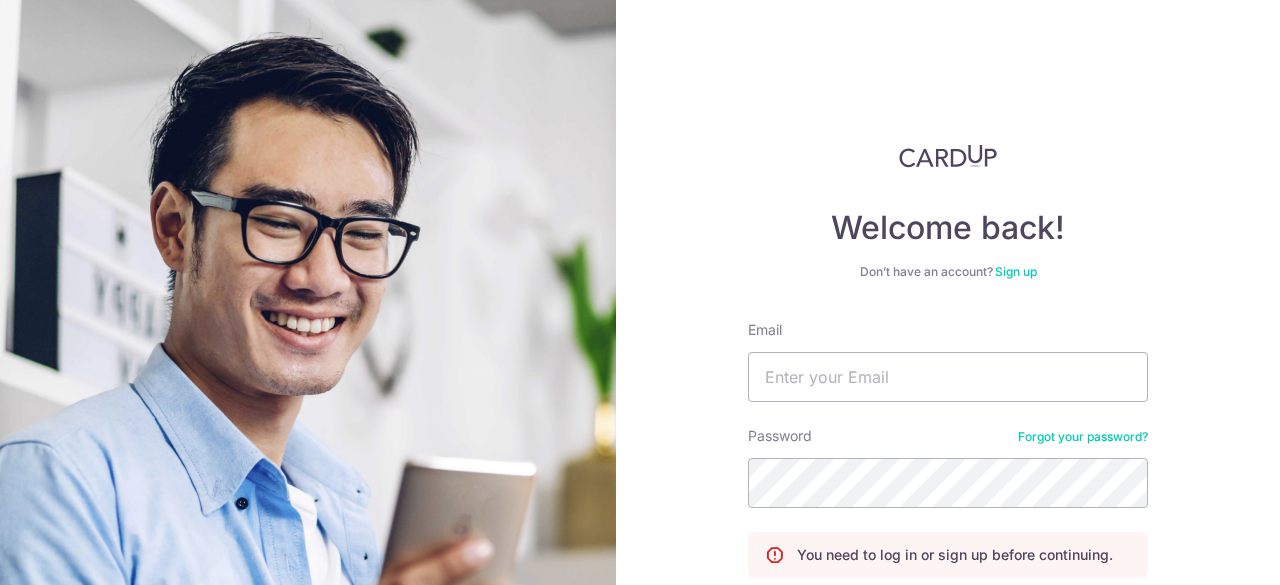 scroll, scrollTop: 0, scrollLeft: 0, axis: both 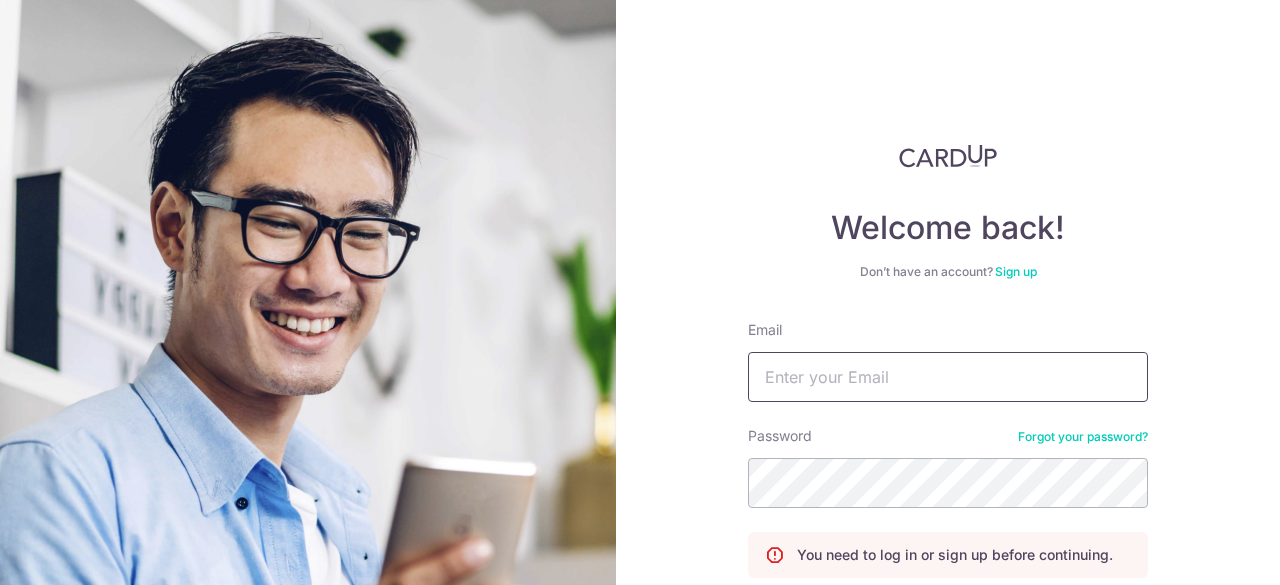 click on "Email" at bounding box center (948, 377) 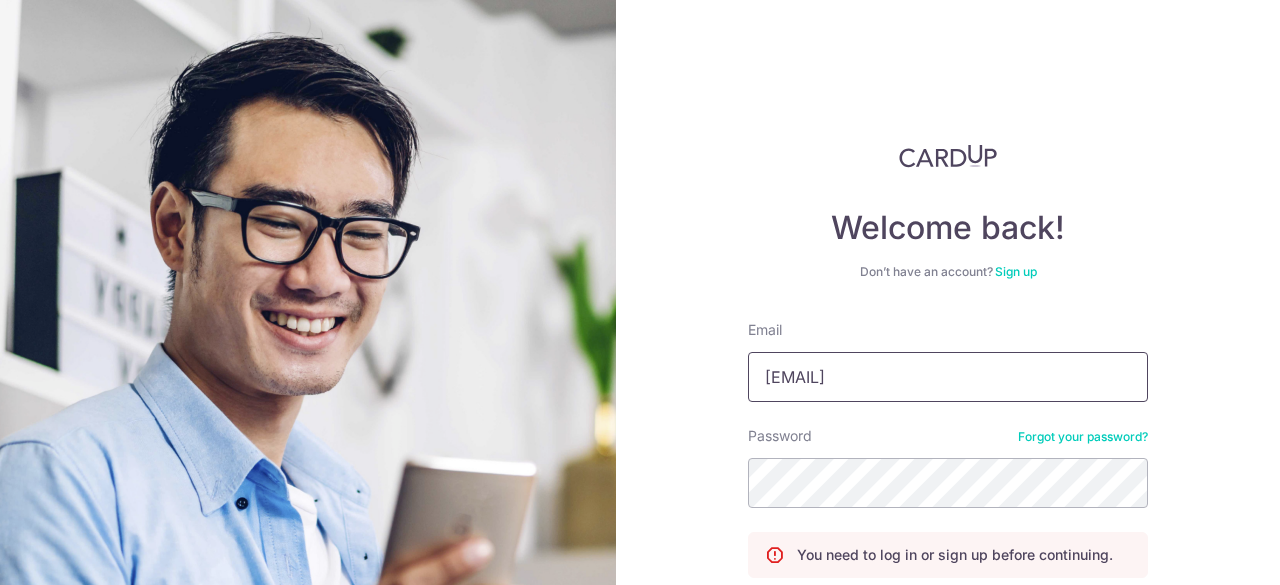 type on "lim.jiekai97@gmail.com" 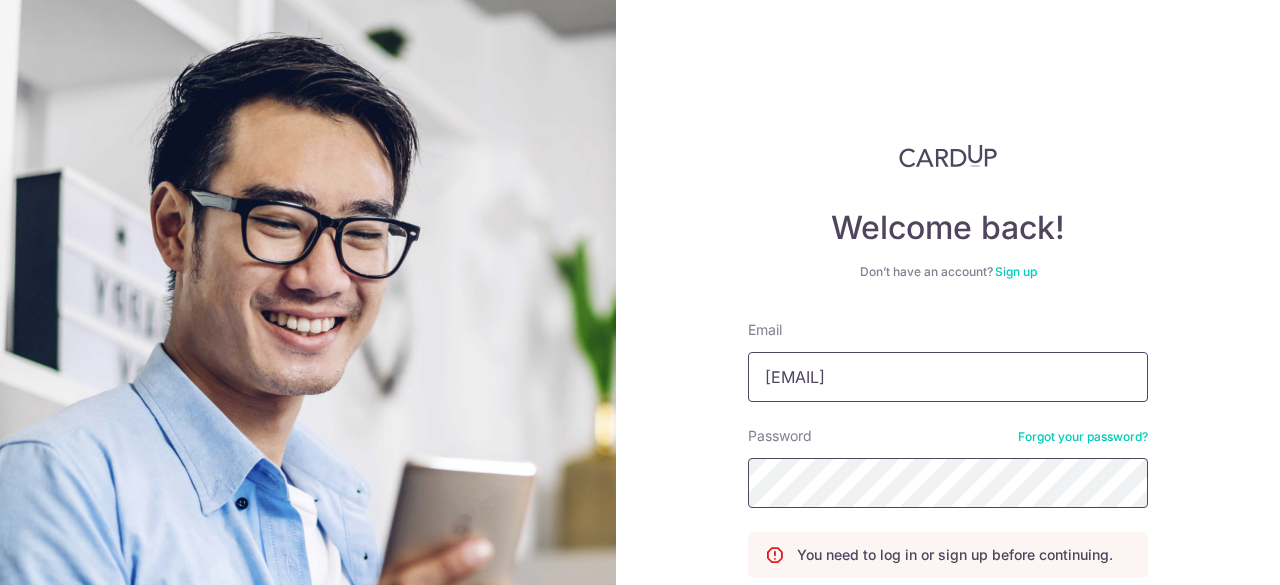 click on "Log in" at bounding box center (948, 619) 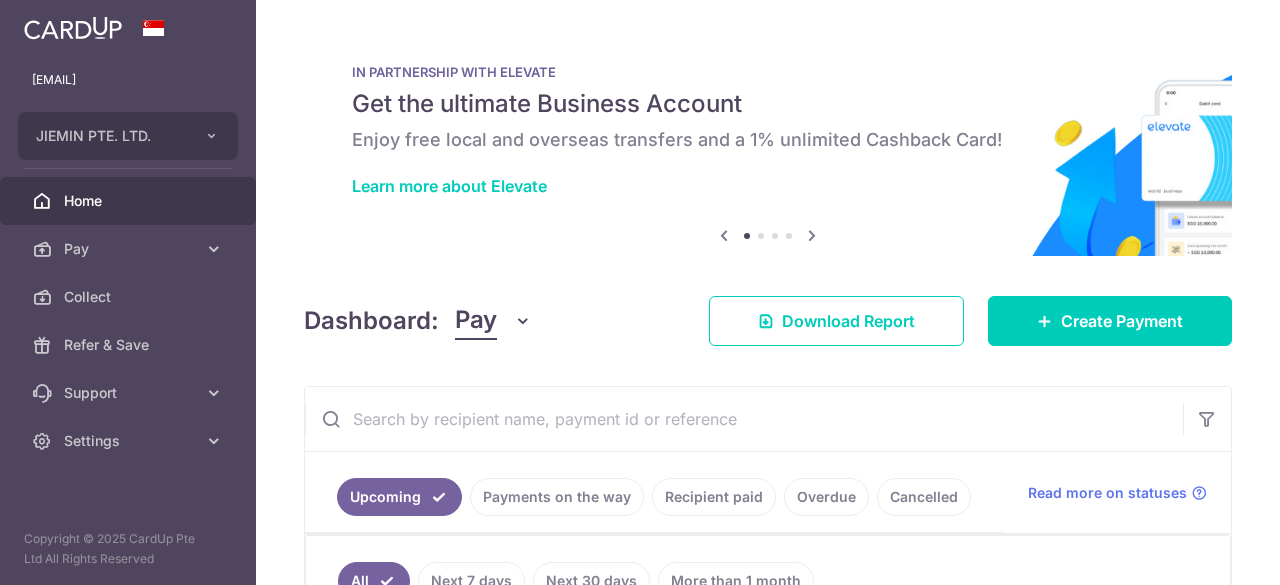 scroll, scrollTop: 0, scrollLeft: 0, axis: both 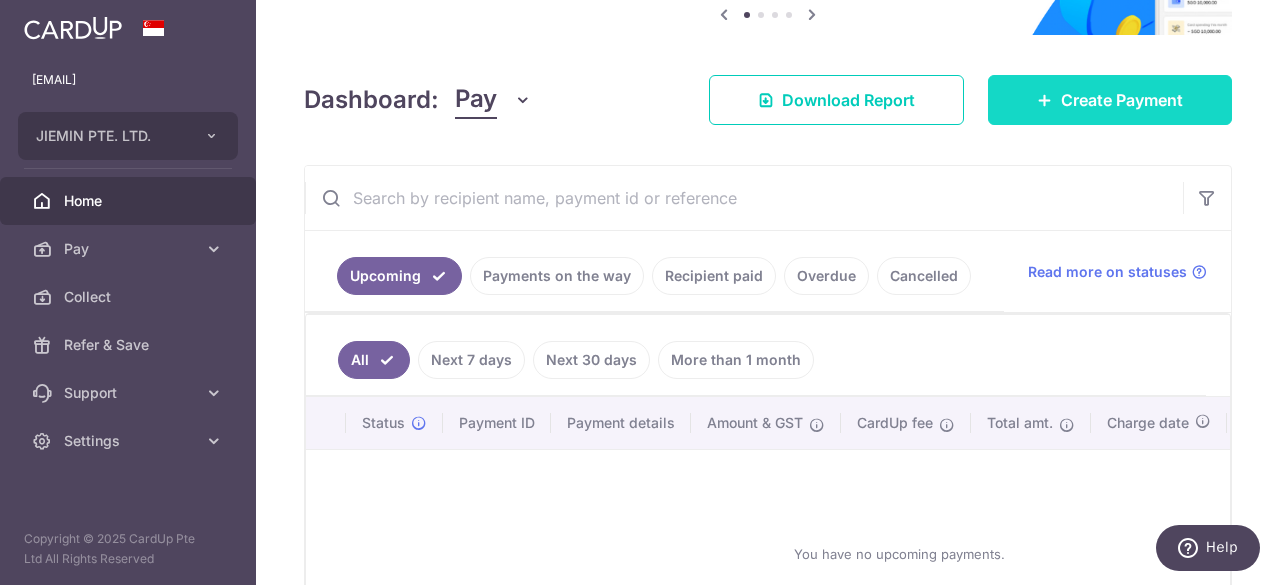 click on "Create Payment" at bounding box center (1122, 100) 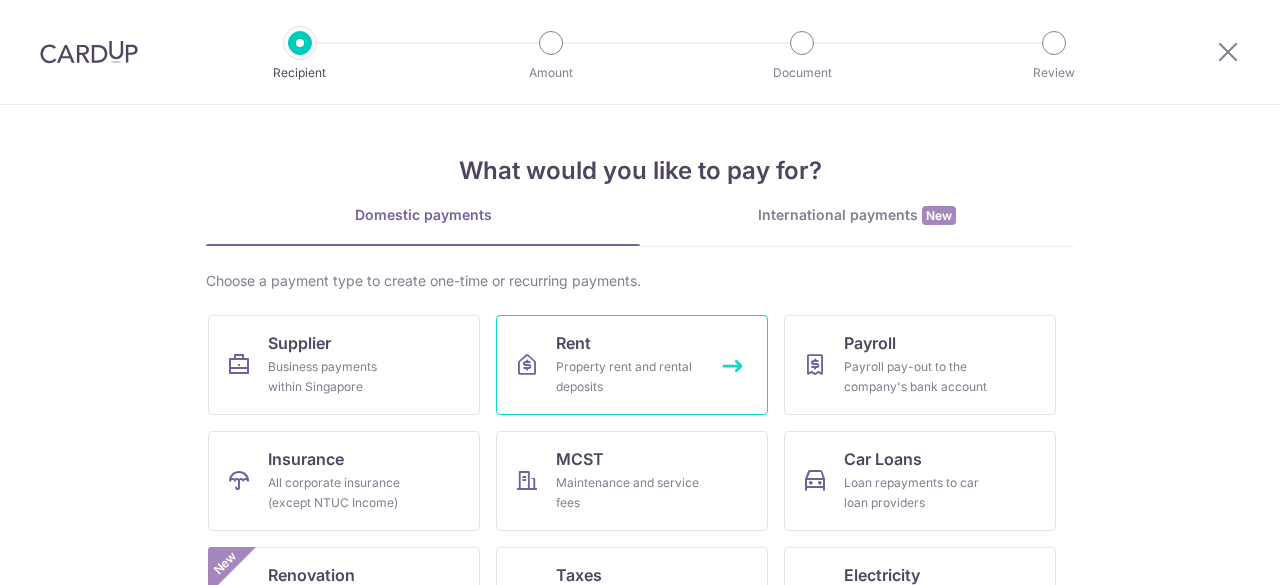scroll, scrollTop: 0, scrollLeft: 0, axis: both 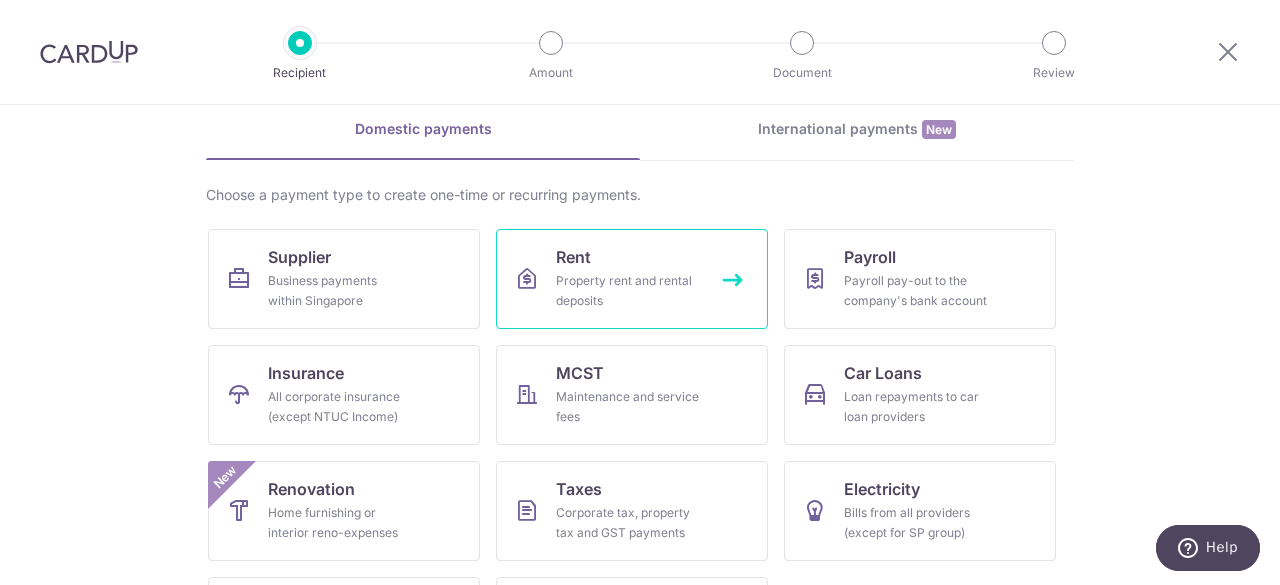 click on "Property rent and rental deposits" at bounding box center [628, 291] 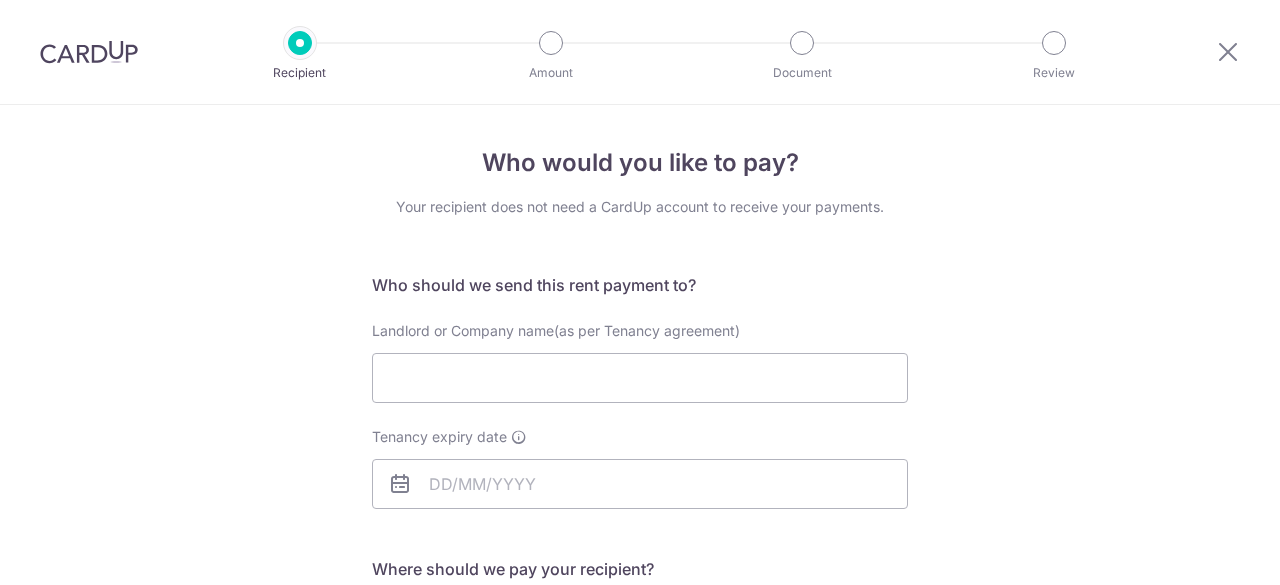scroll, scrollTop: 0, scrollLeft: 0, axis: both 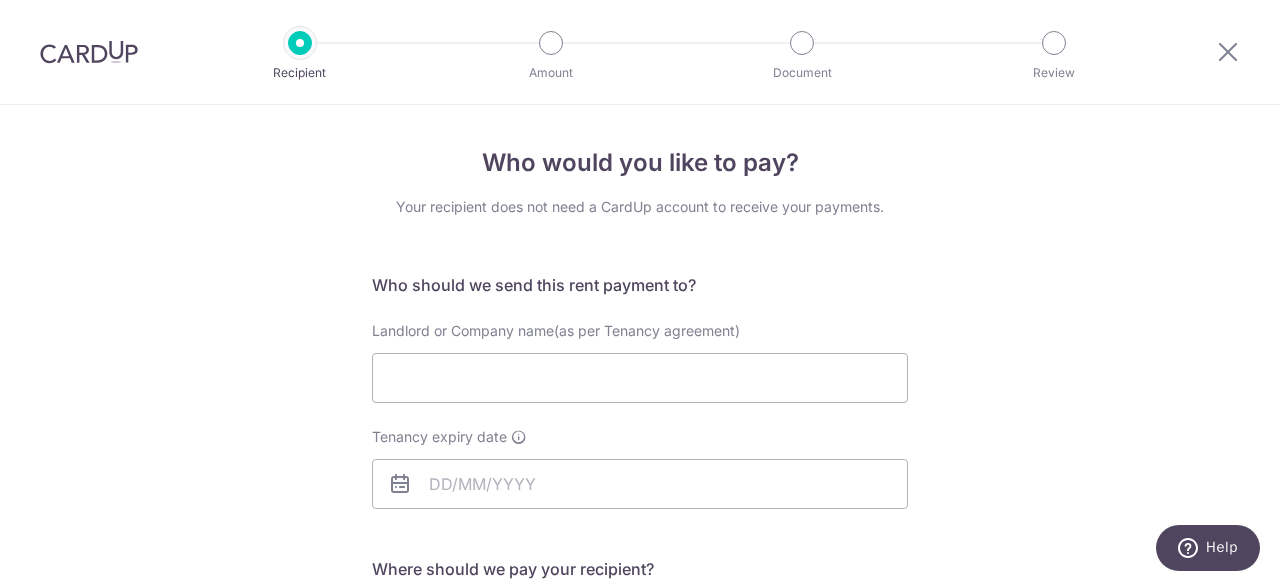 click on "Who would you like to pay?
Your recipient does not need a CardUp account to receive your payments.
Who should we send this rent payment to?
Landlord or Company name(as per Tenancy agreement)
Tenancy expiry date
Translation missing: en.no key
URL
Telephone" at bounding box center [640, 581] 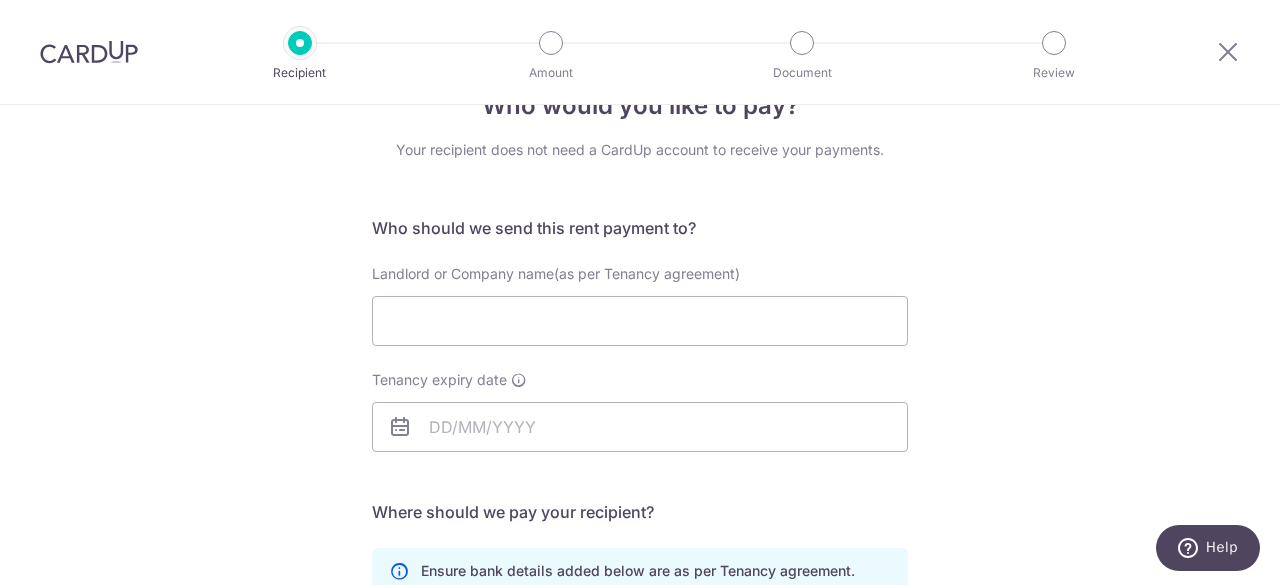 scroll, scrollTop: 58, scrollLeft: 0, axis: vertical 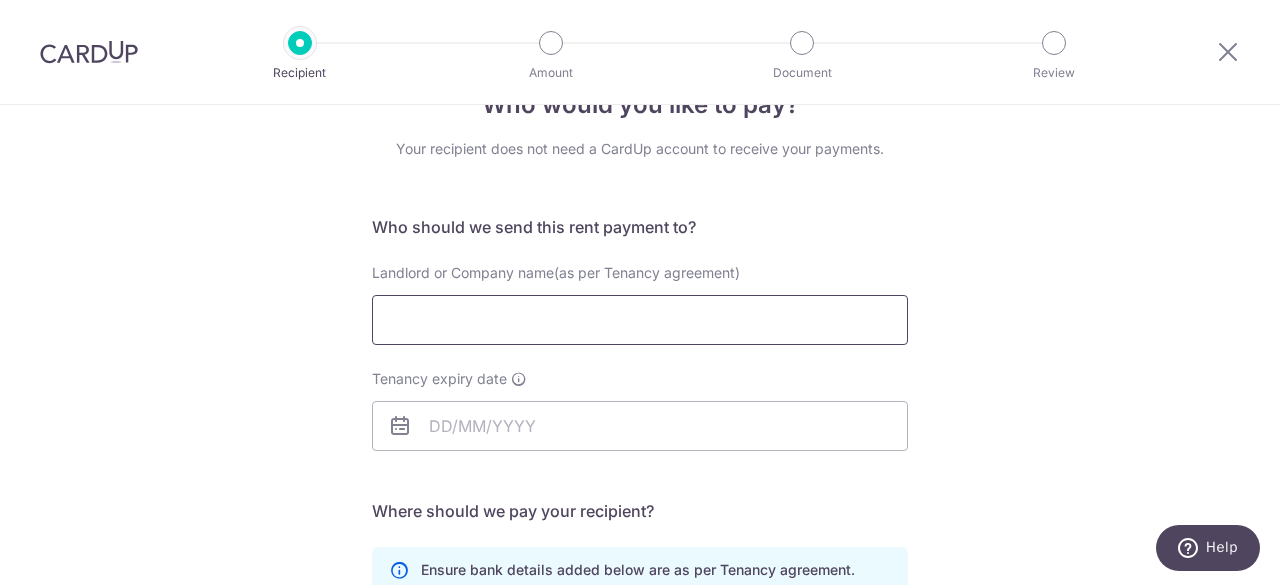 click on "Landlord or Company name(as per Tenancy agreement)" at bounding box center (640, 320) 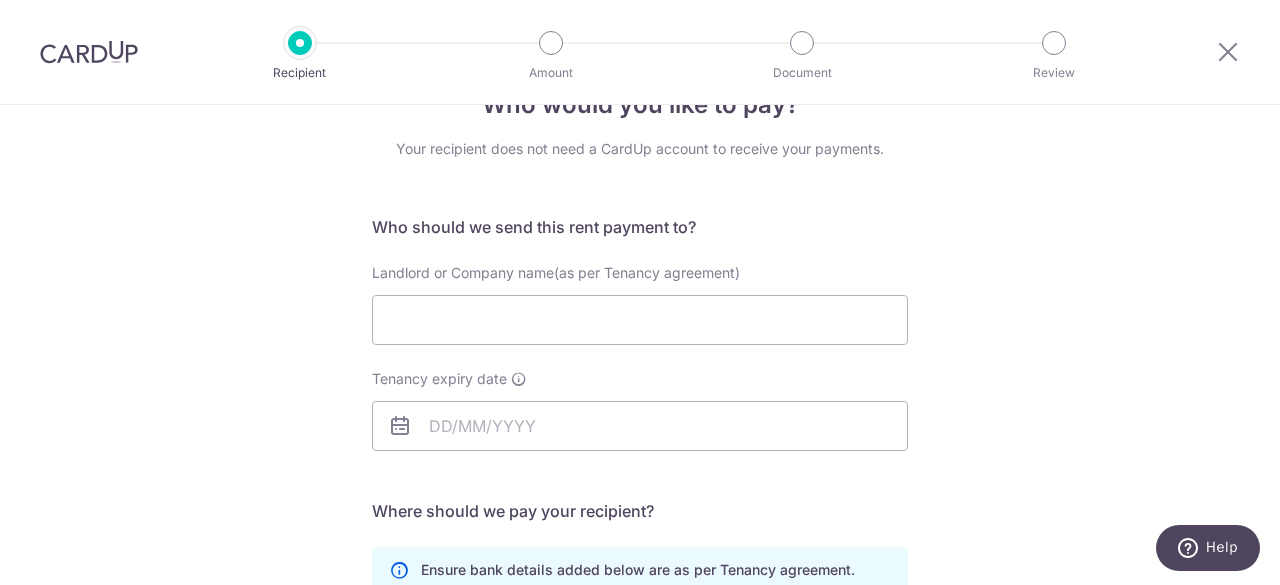 click on "Who would you like to pay?
Your recipient does not need a CardUp account to receive your payments.
Who should we send this rent payment to?
Landlord or Company name(as per Tenancy agreement)
Tenancy expiry date
Translation missing: en.no key
URL
Telephone" at bounding box center (640, 523) 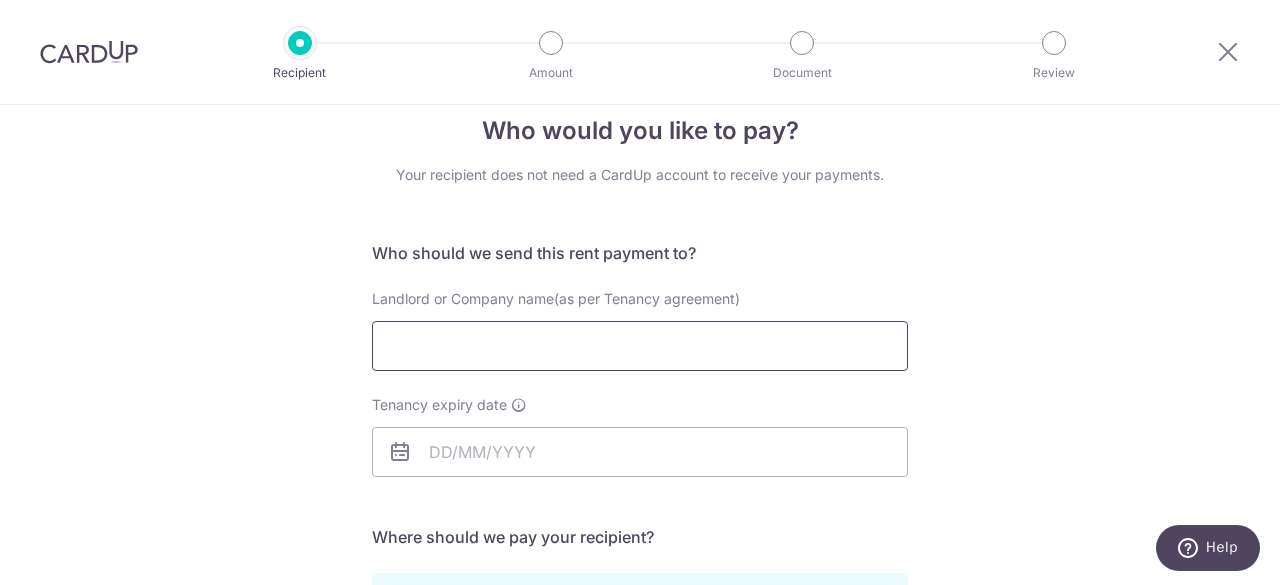 scroll, scrollTop: 34, scrollLeft: 0, axis: vertical 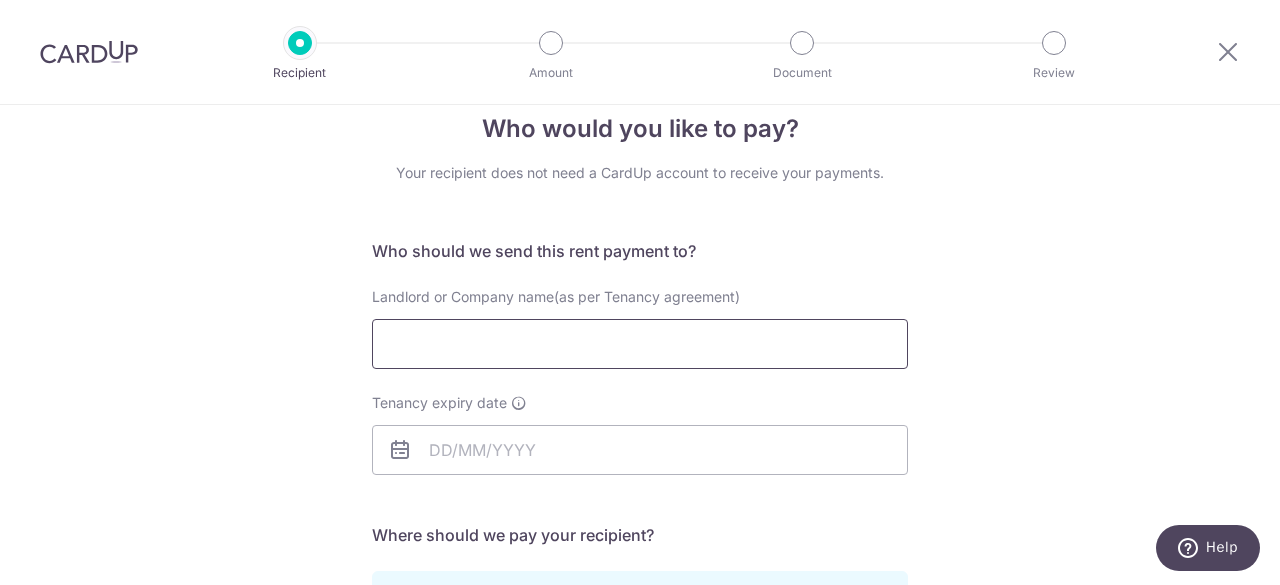click on "Landlord or Company name(as per Tenancy agreement)" at bounding box center [640, 344] 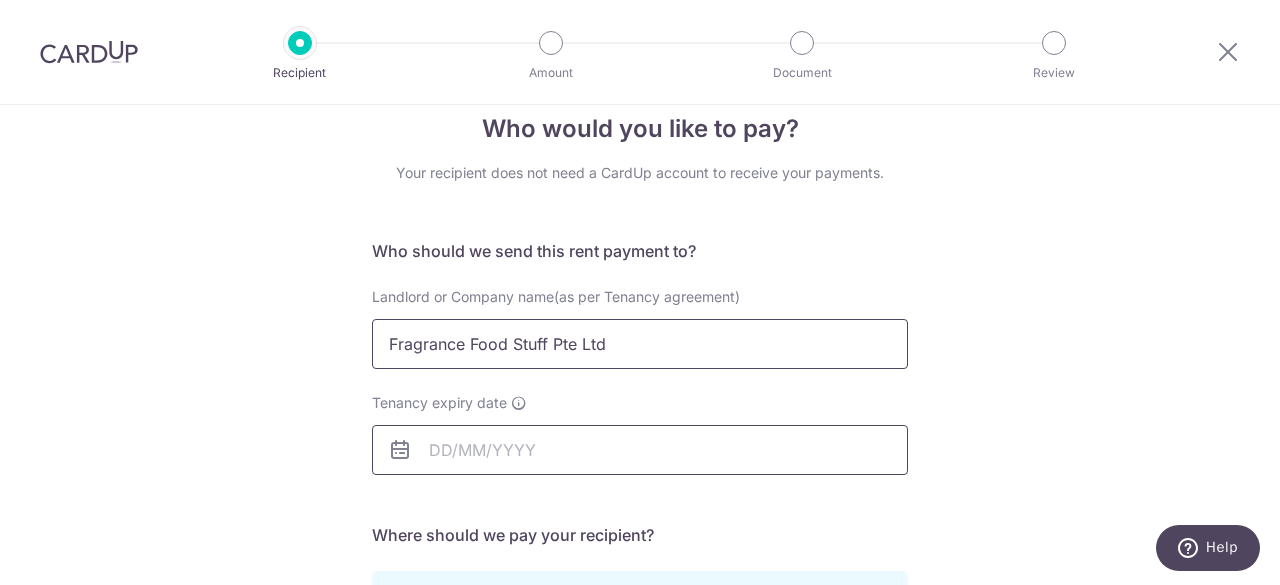 type on "Fragrance Food Stuff Pte Ltd" 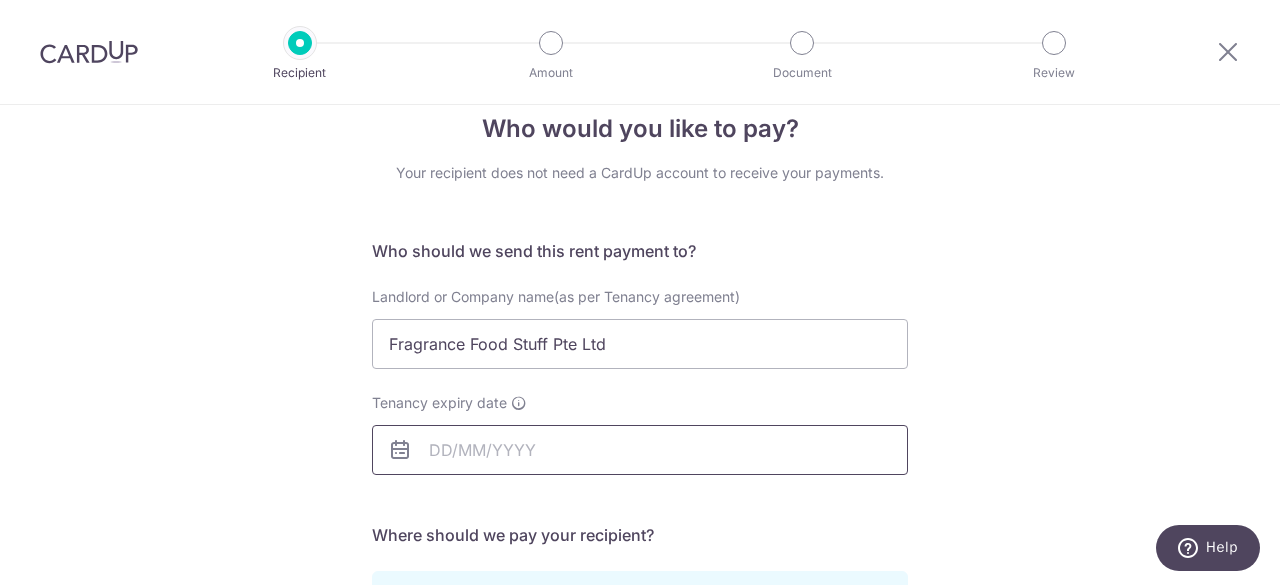 click on "Tenancy expiry date" at bounding box center [640, 450] 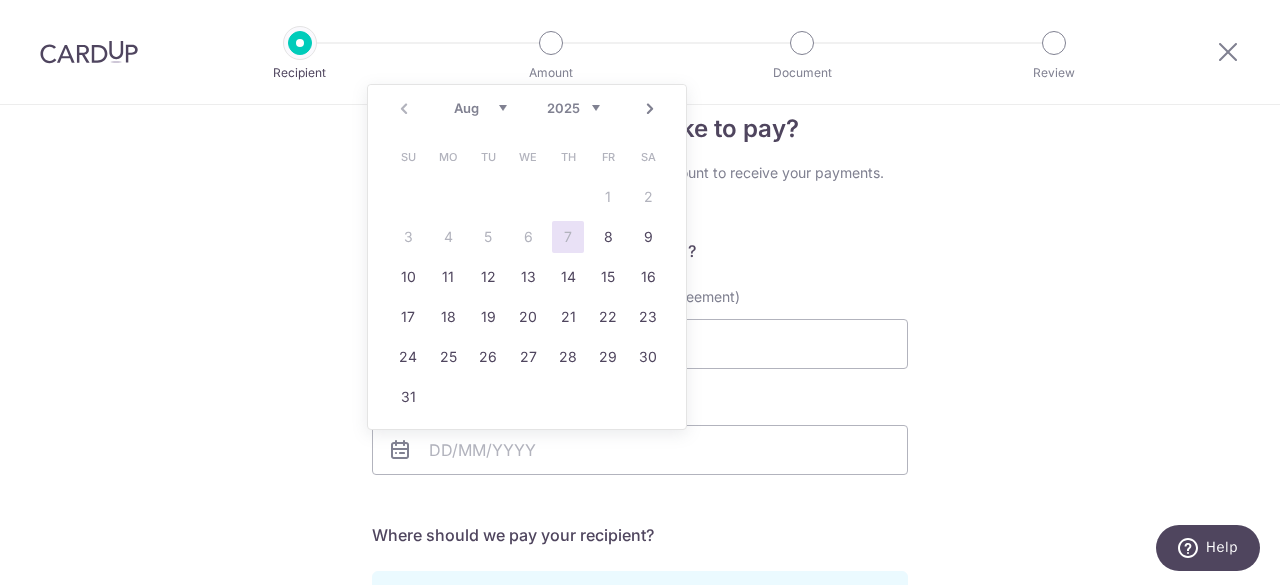 click on "Prev Next Aug Sep Oct Nov Dec 2025 2026 2027 2028 2029 2030 2031 2032 2033 2034 2035" at bounding box center [527, 109] 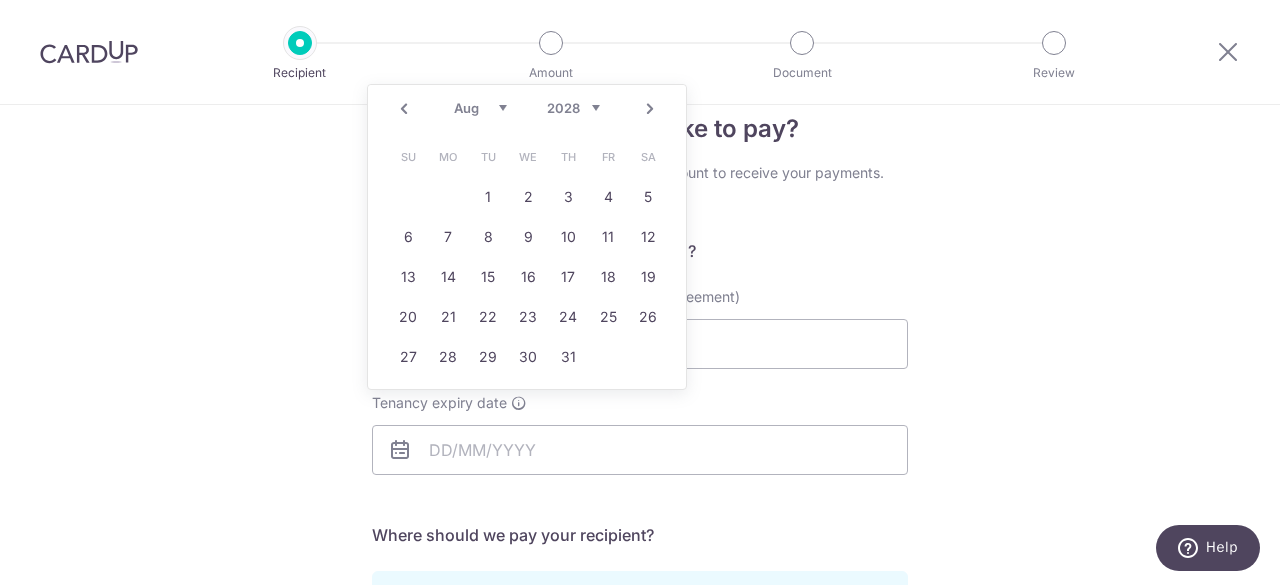 click on "Jan Feb Mar Apr May Jun Jul Aug Sep Oct Nov Dec" at bounding box center [480, 108] 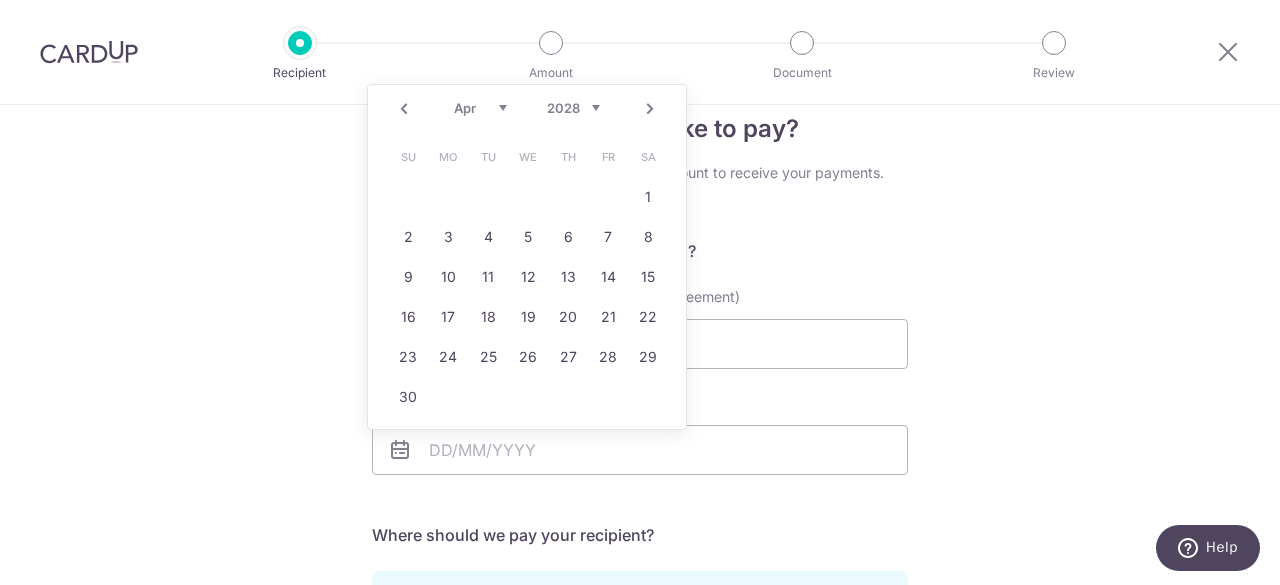 click on "30" at bounding box center (408, 397) 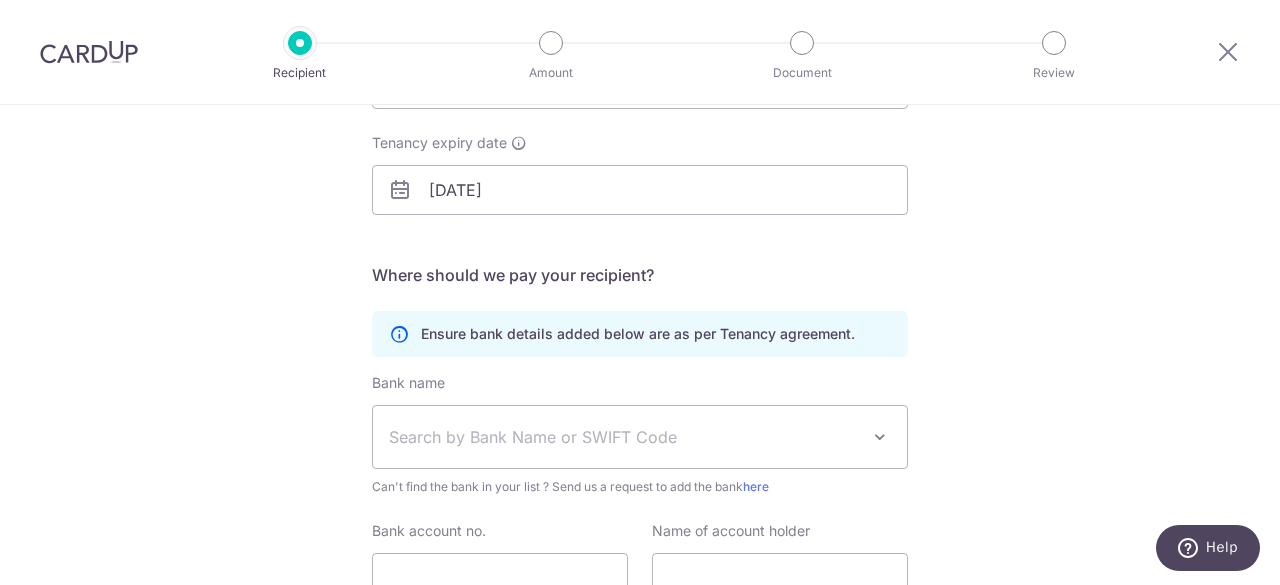 scroll, scrollTop: 470, scrollLeft: 0, axis: vertical 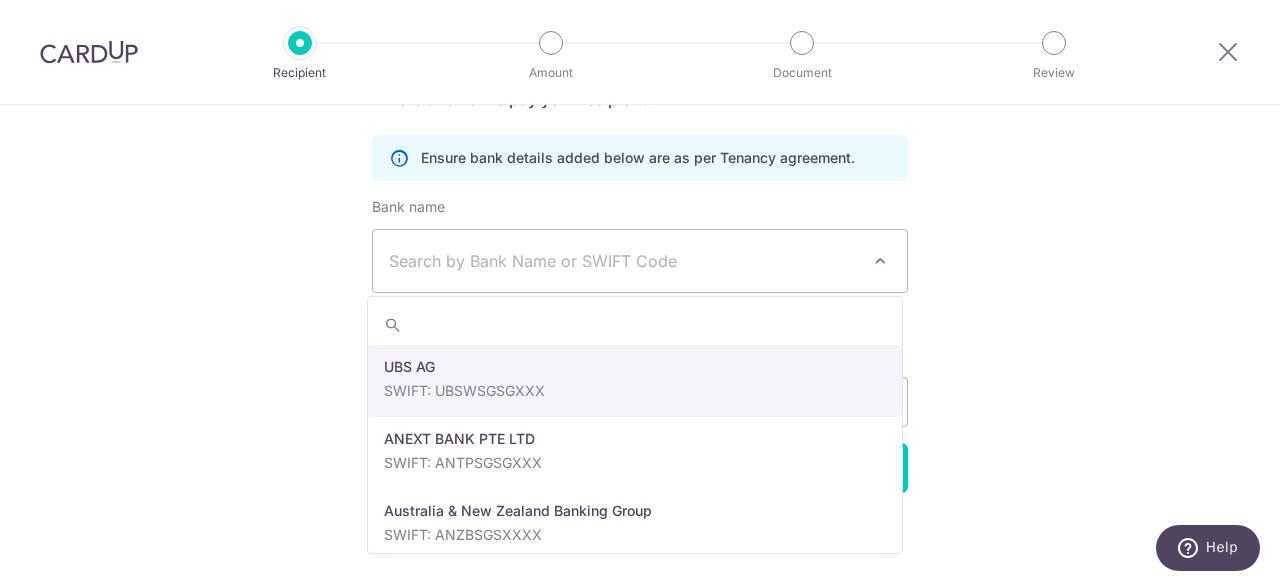 click on "Search by Bank Name or SWIFT Code" at bounding box center (640, 261) 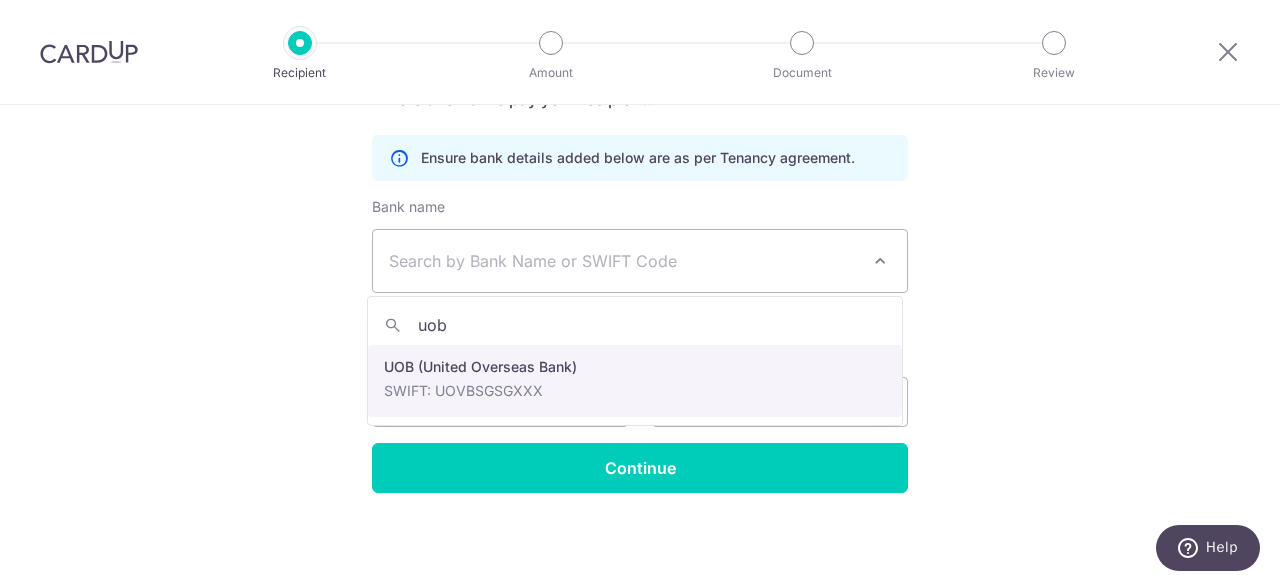 type on "uob" 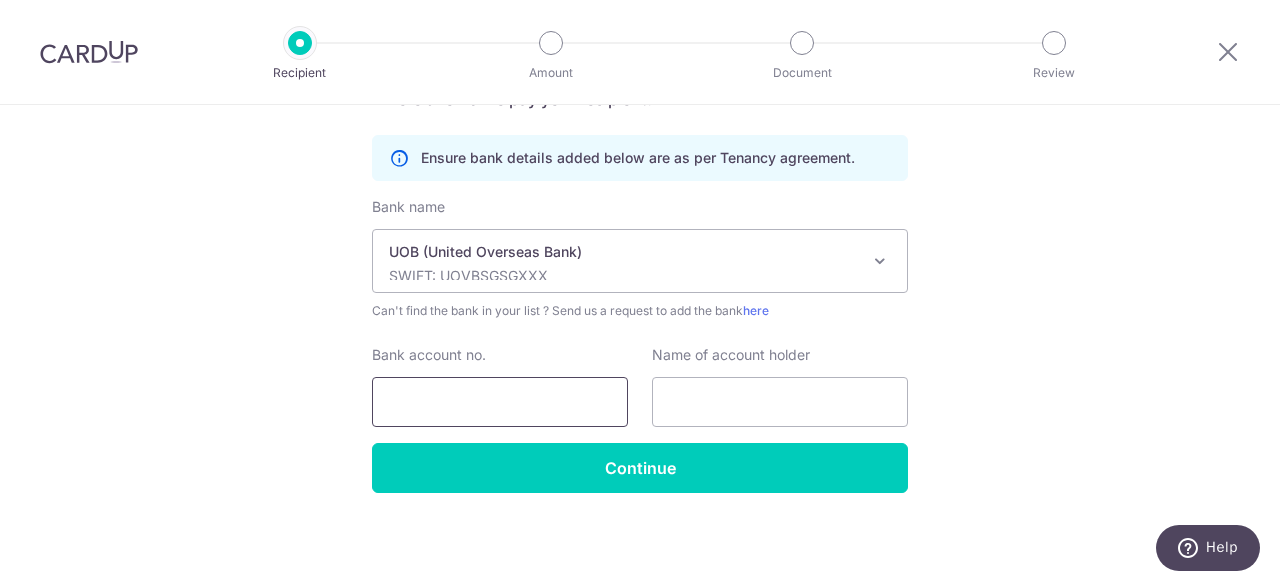 click on "Bank account no." at bounding box center (500, 402) 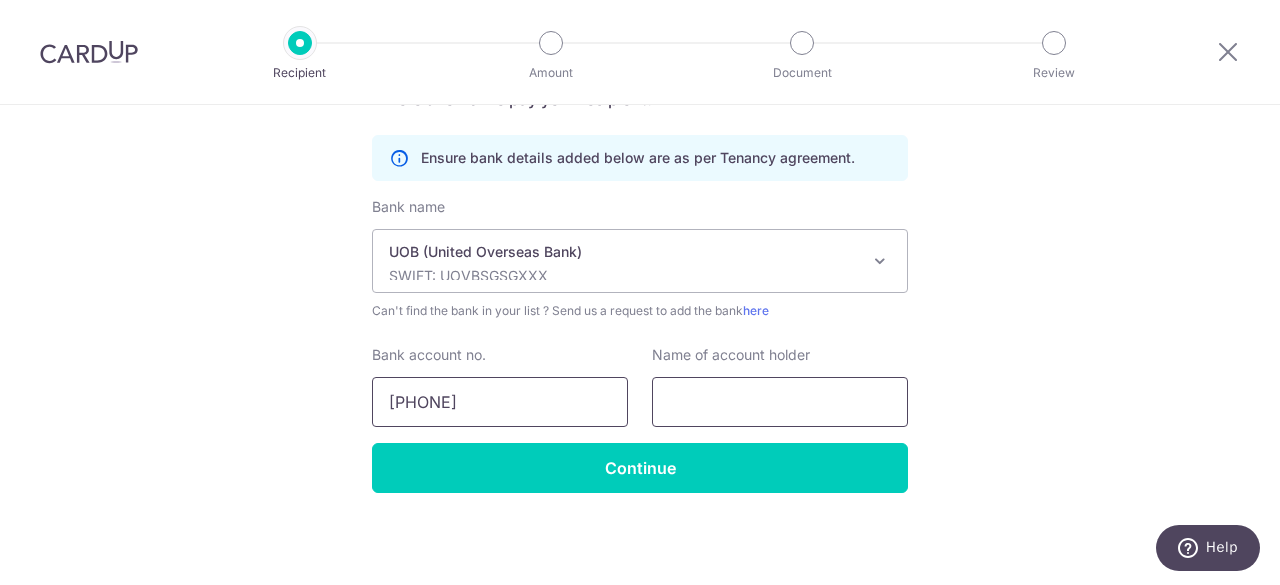type on "9153438834" 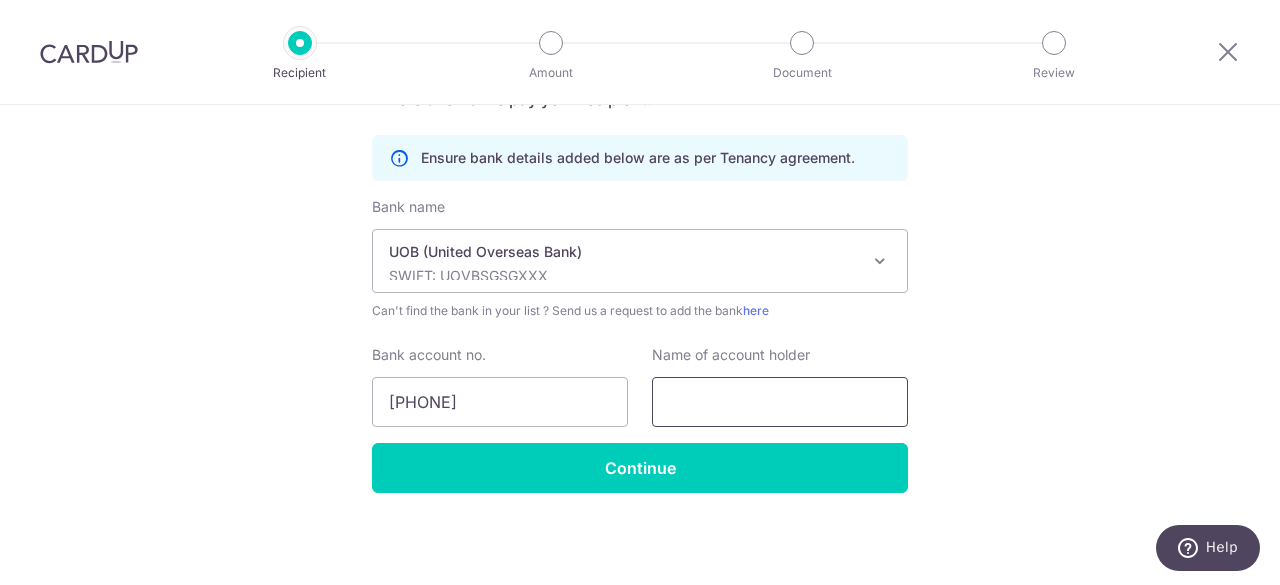 click at bounding box center (780, 402) 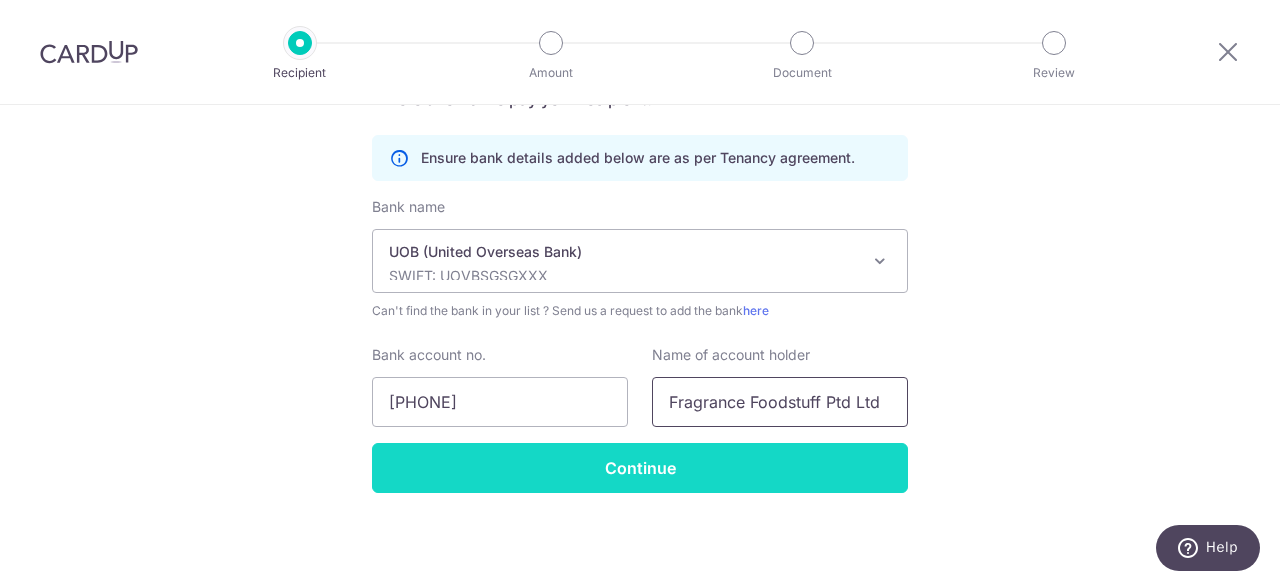 type on "Fragrance Foodstuff Ptd Ltd" 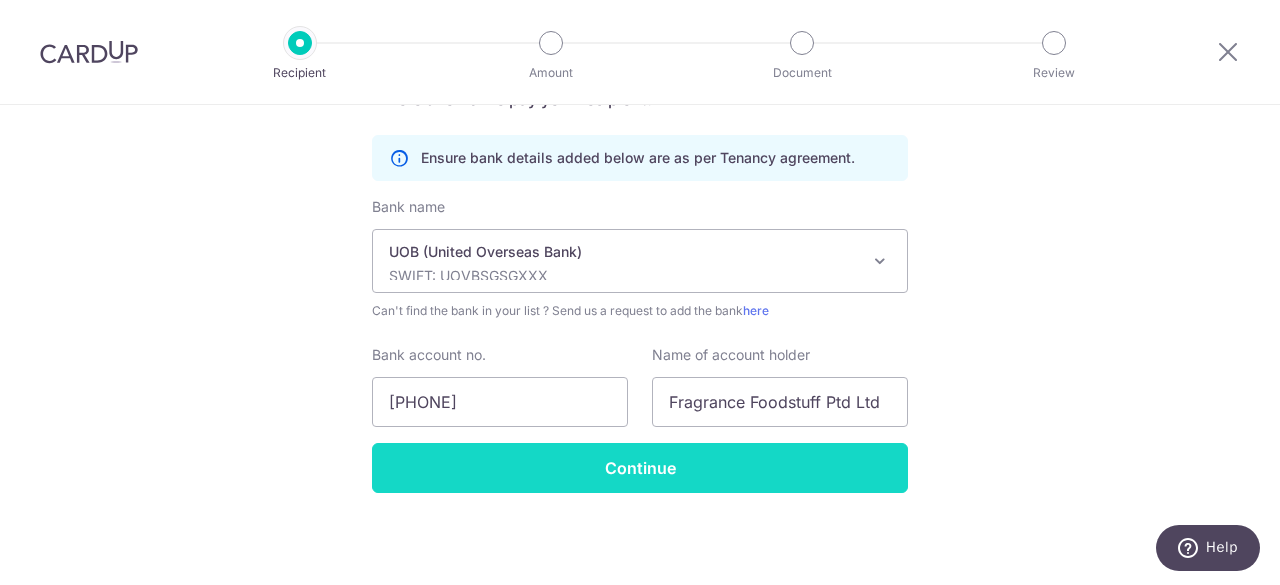 click on "Continue" at bounding box center [640, 468] 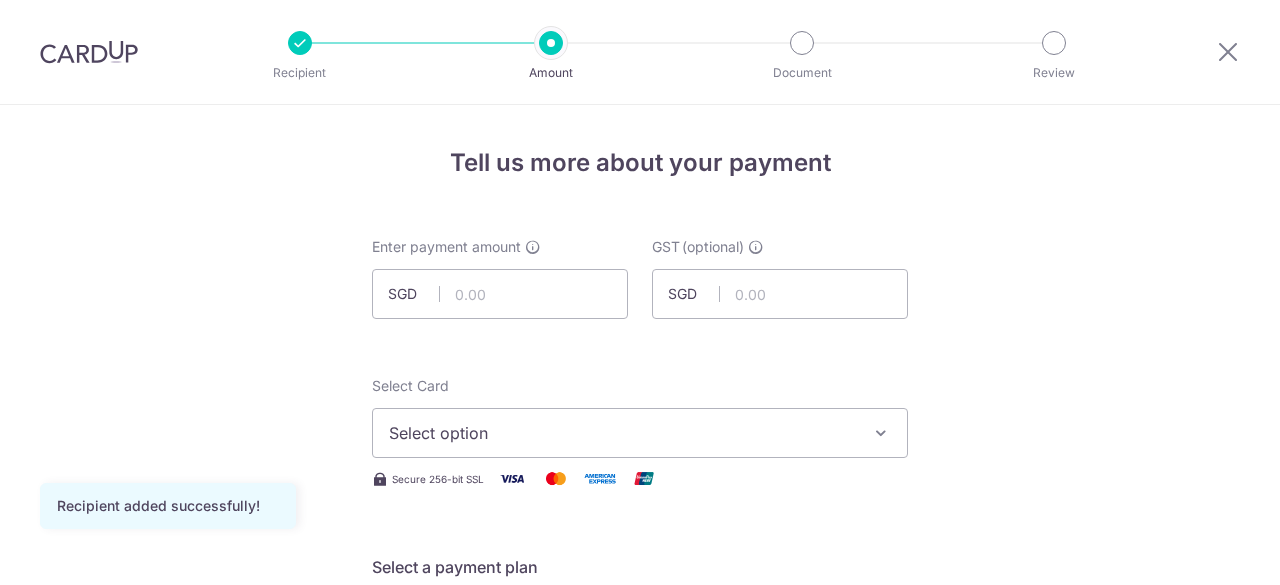 scroll, scrollTop: 0, scrollLeft: 0, axis: both 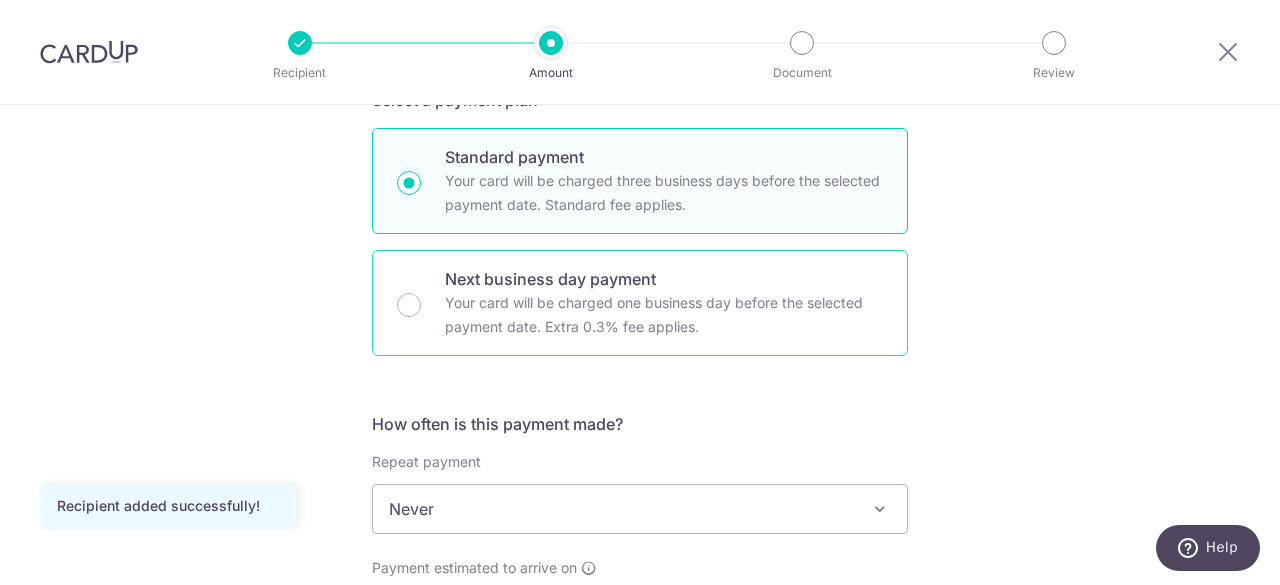 click on "Next business day payment" at bounding box center [664, 279] 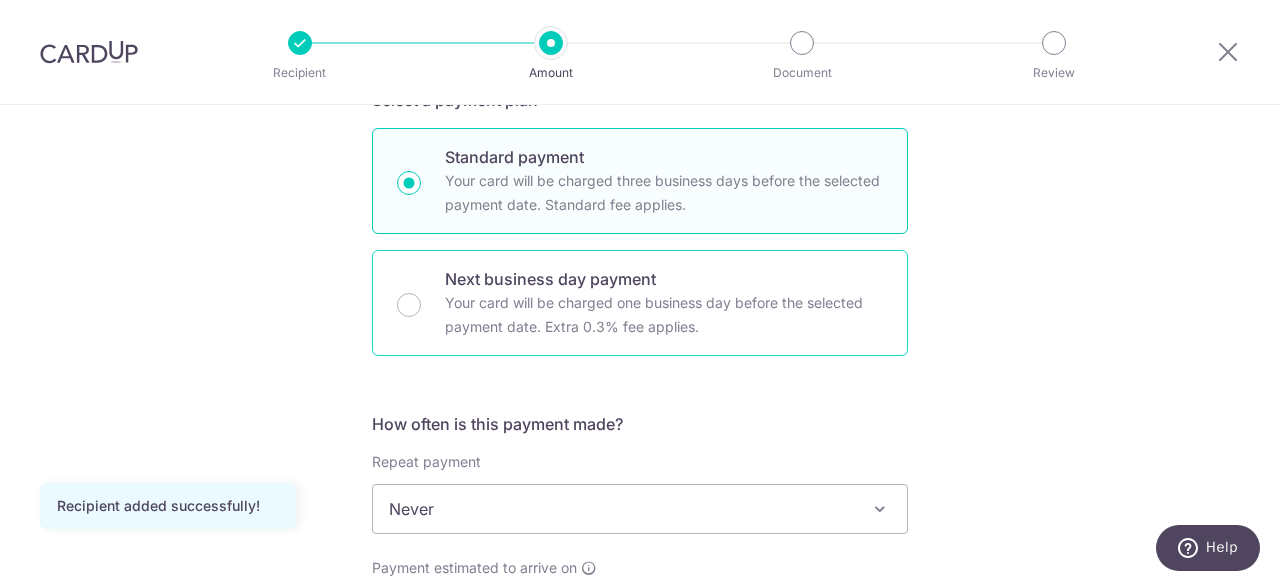 click on "Next business day payment
Your card will be charged one business day before the selected payment date. Extra 0.3% fee applies." at bounding box center (409, 305) 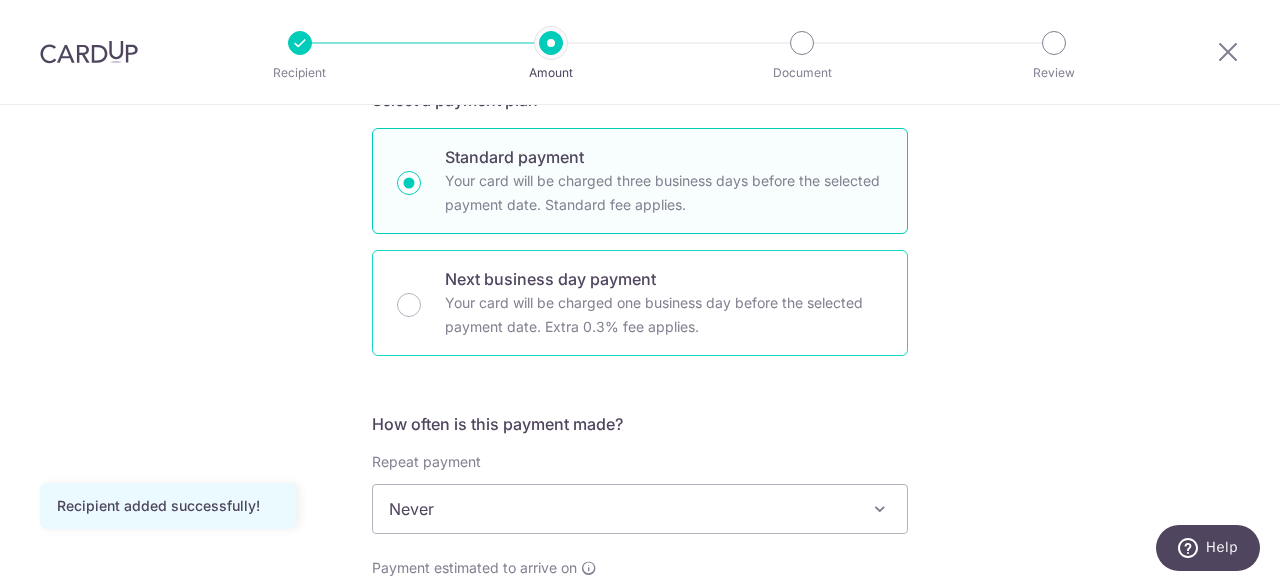 radio on "false" 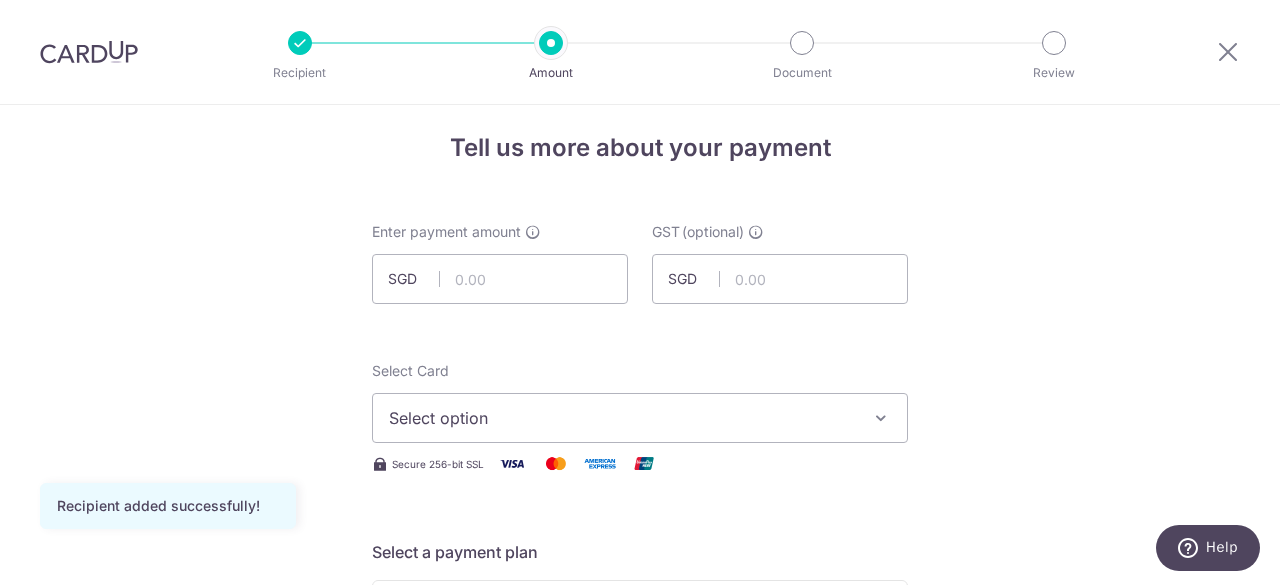 scroll, scrollTop: 5, scrollLeft: 0, axis: vertical 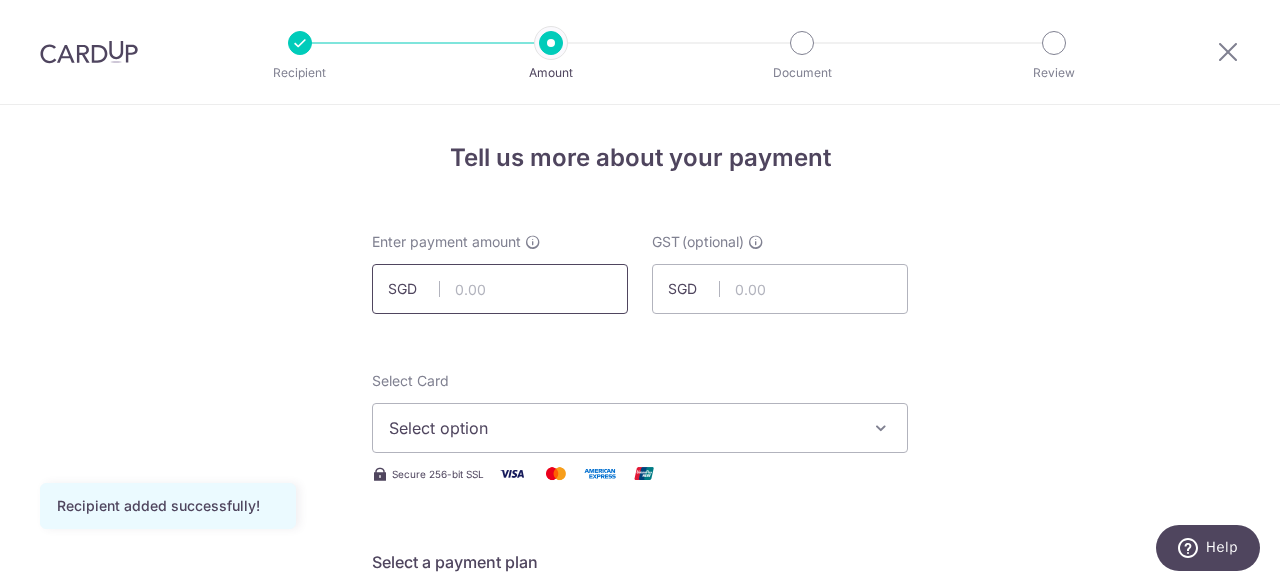 click at bounding box center [500, 289] 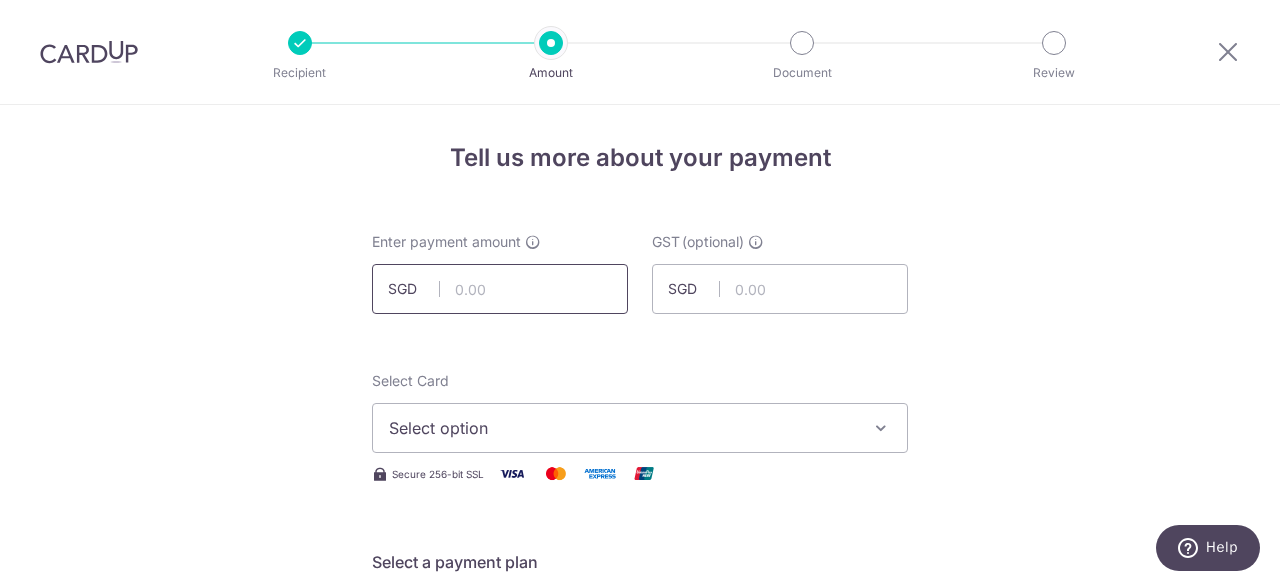 click at bounding box center [500, 289] 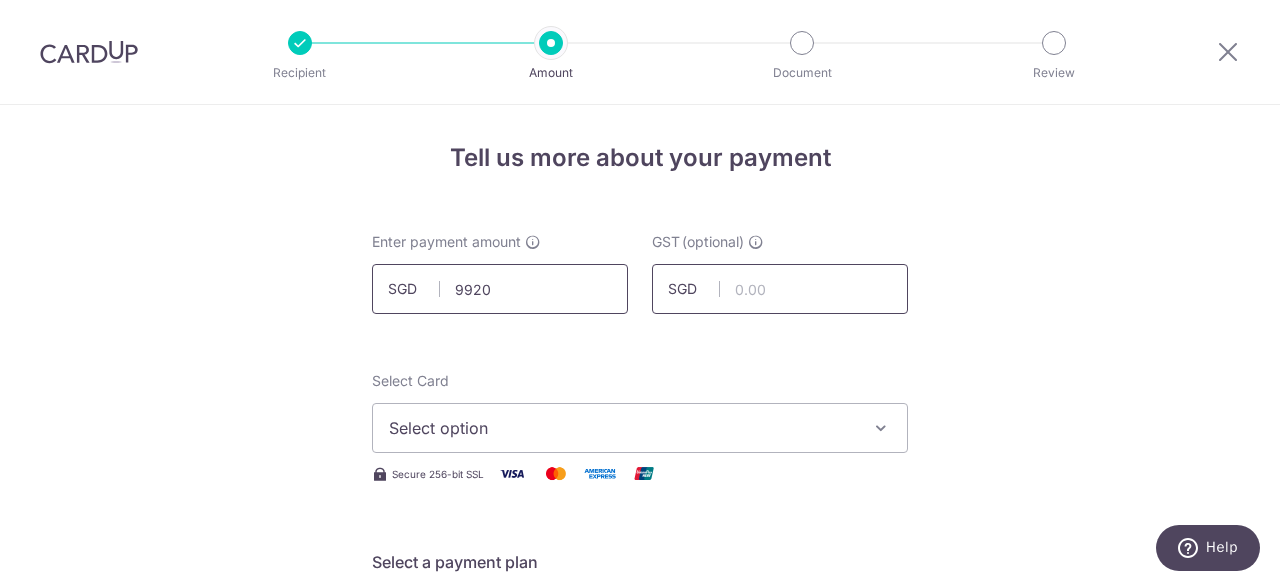 type on "9,920.00" 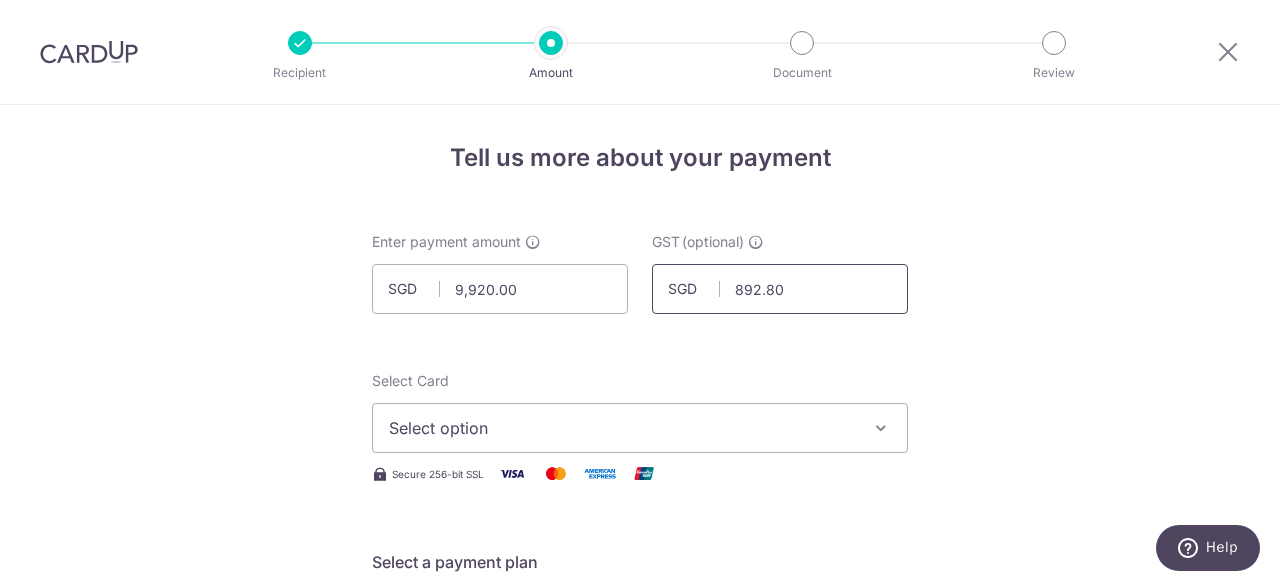 type on "892.80" 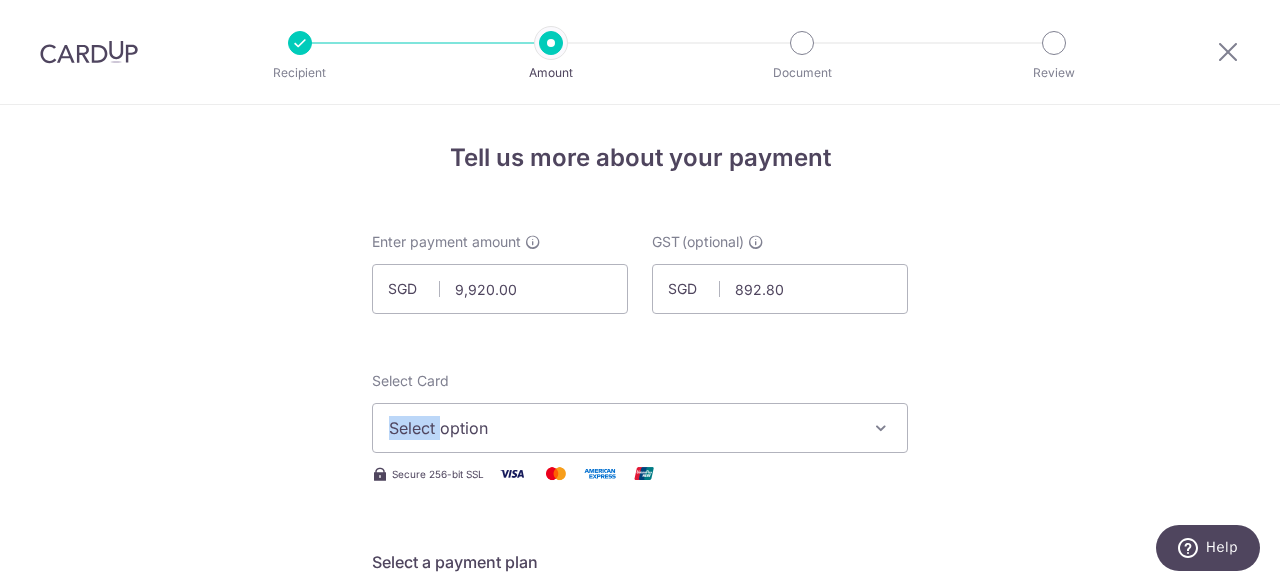 click on "Select Card
Select option
Add credit card
Your Cards
**** 3084
**** 6575
**** 4579" at bounding box center (640, 412) 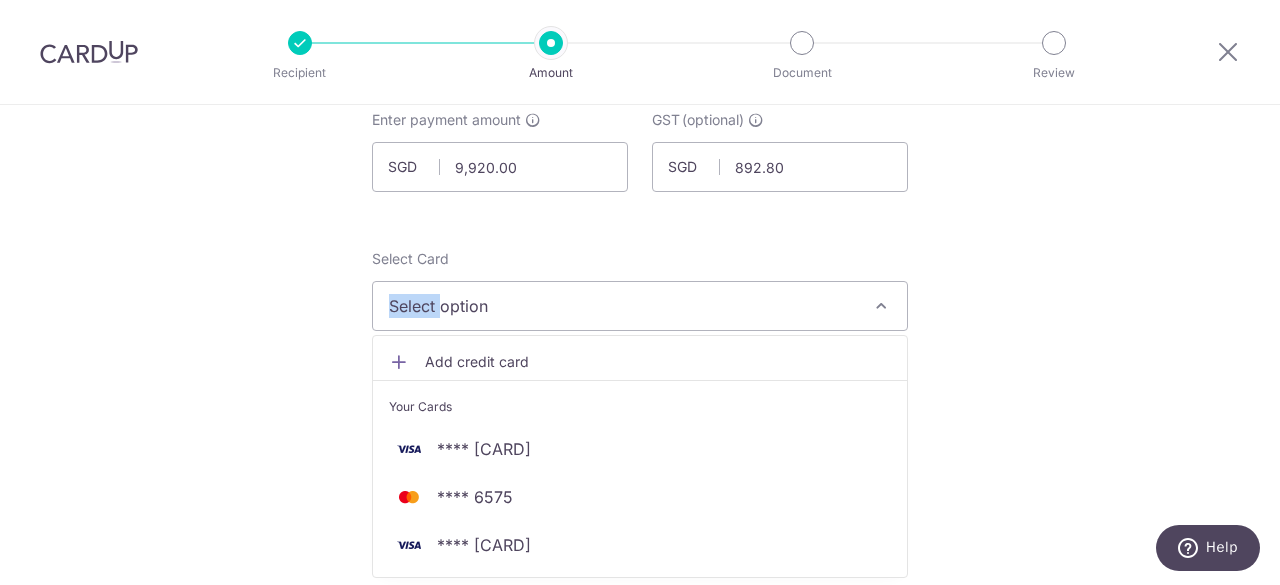 scroll, scrollTop: 144, scrollLeft: 0, axis: vertical 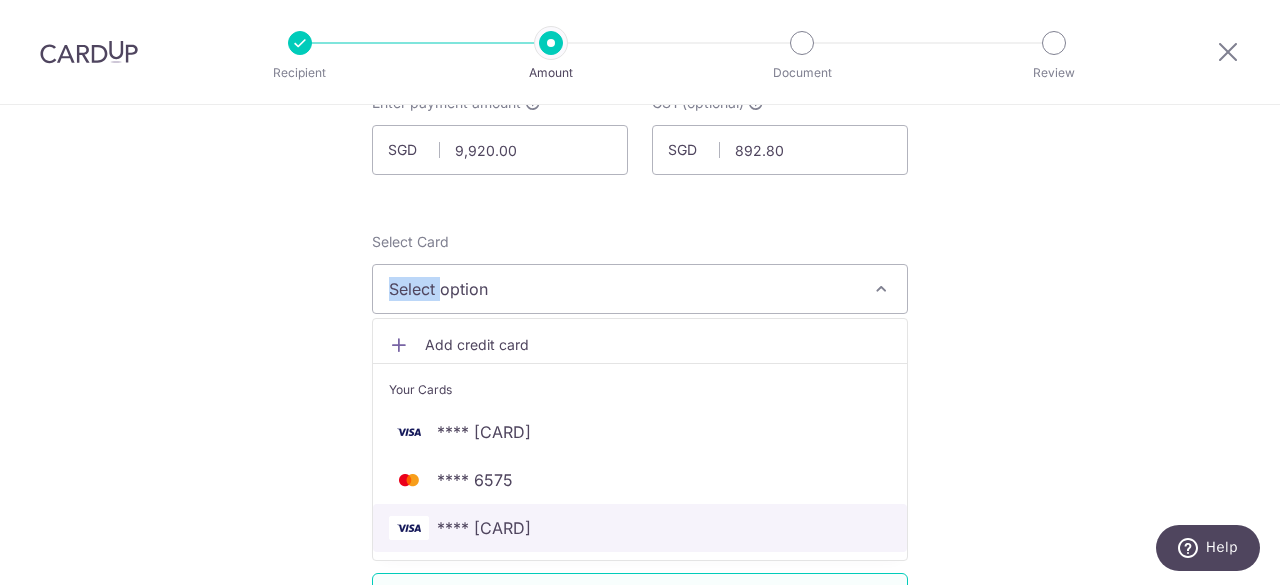 click on "**** 4579" at bounding box center [484, 528] 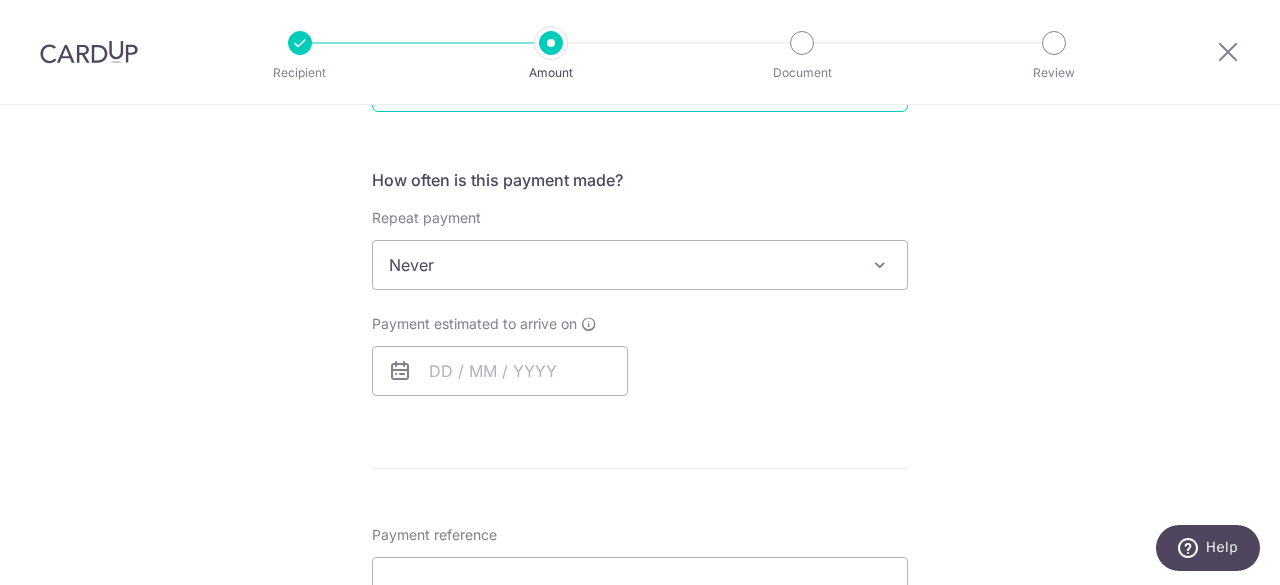 scroll, scrollTop: 714, scrollLeft: 0, axis: vertical 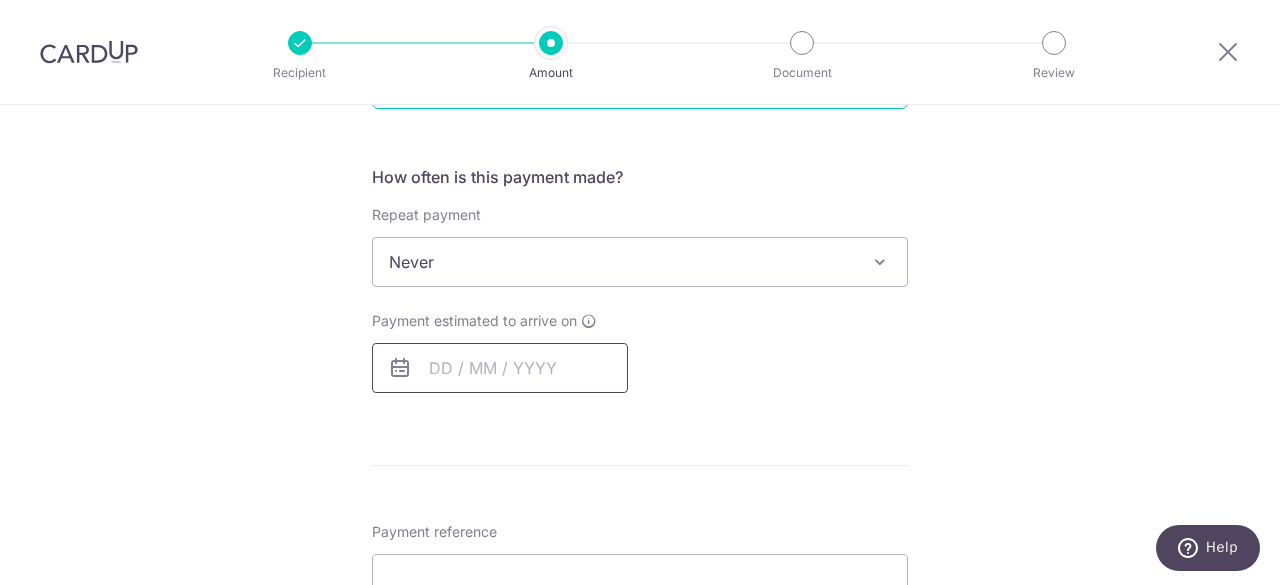 click at bounding box center (500, 368) 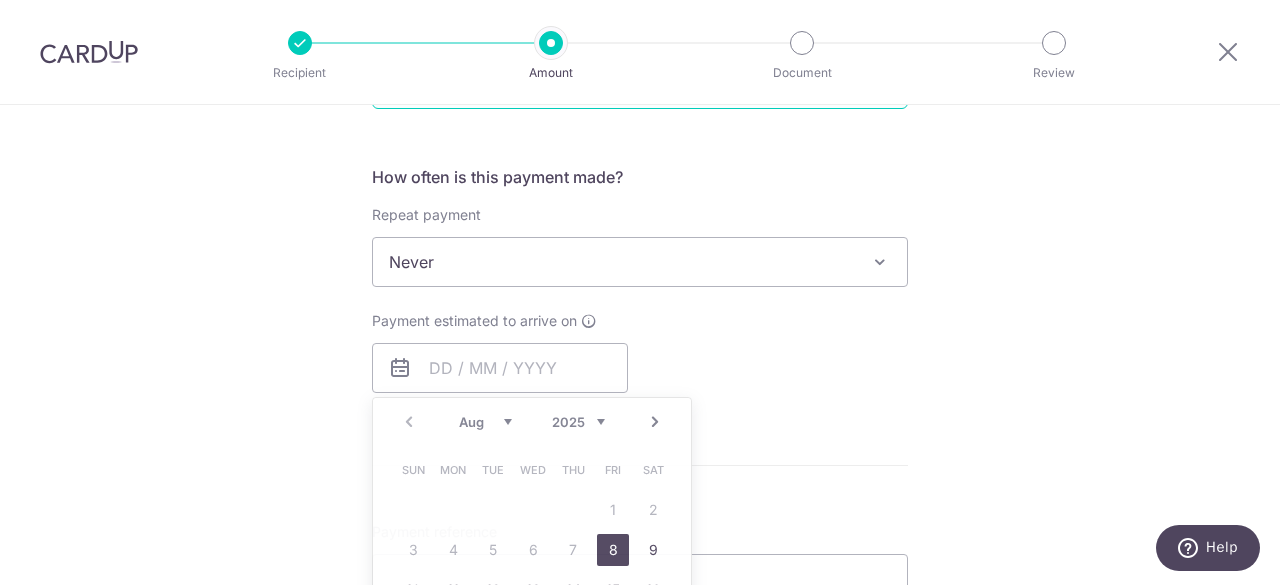 click on "Payment estimated to arrive on
Prev Next Aug Sep Oct Nov Dec 2025 2026 2027 2028 2029 2030 2031 2032 2033 2034 2035 Sun Mon Tue Wed Thu Fri Sat           1 2 3 4 5 6 7 8 9 10 11 12 13 14 15 16 17 18 19 20 21 22 23 24 25 26 27 28 29 30 31             Why are some dates not available?
Your card will be charged on   for the first payment
* If your payment is funded by  9:00am SGT on Friday 08/08/2025
08/08/2025
No. of Payments" at bounding box center (640, 352) 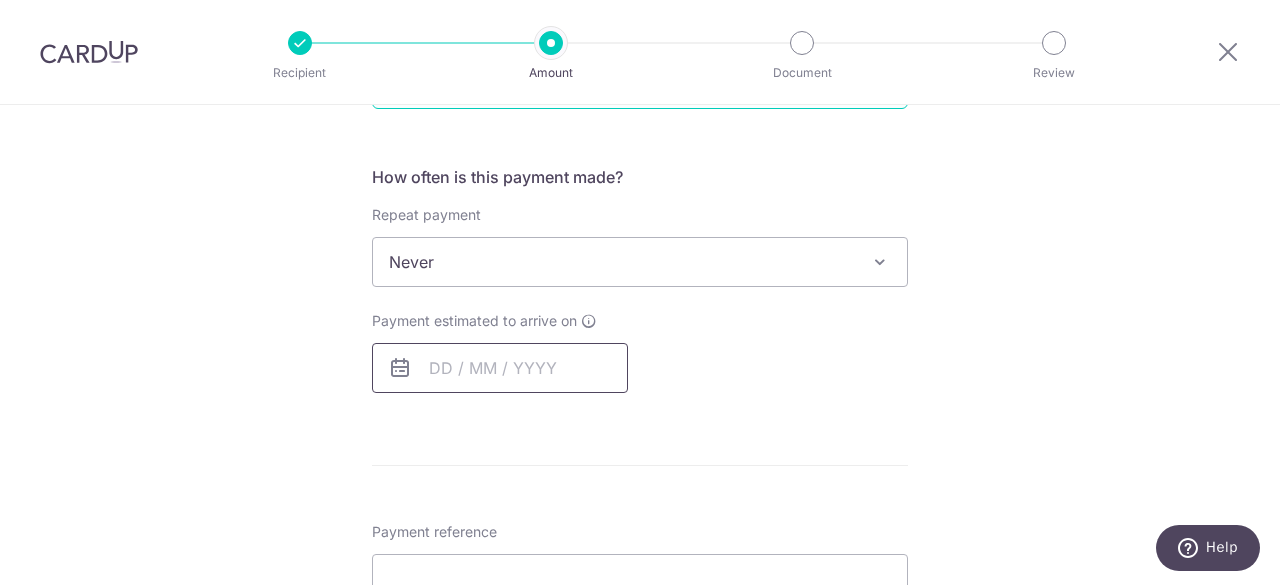 click at bounding box center (500, 368) 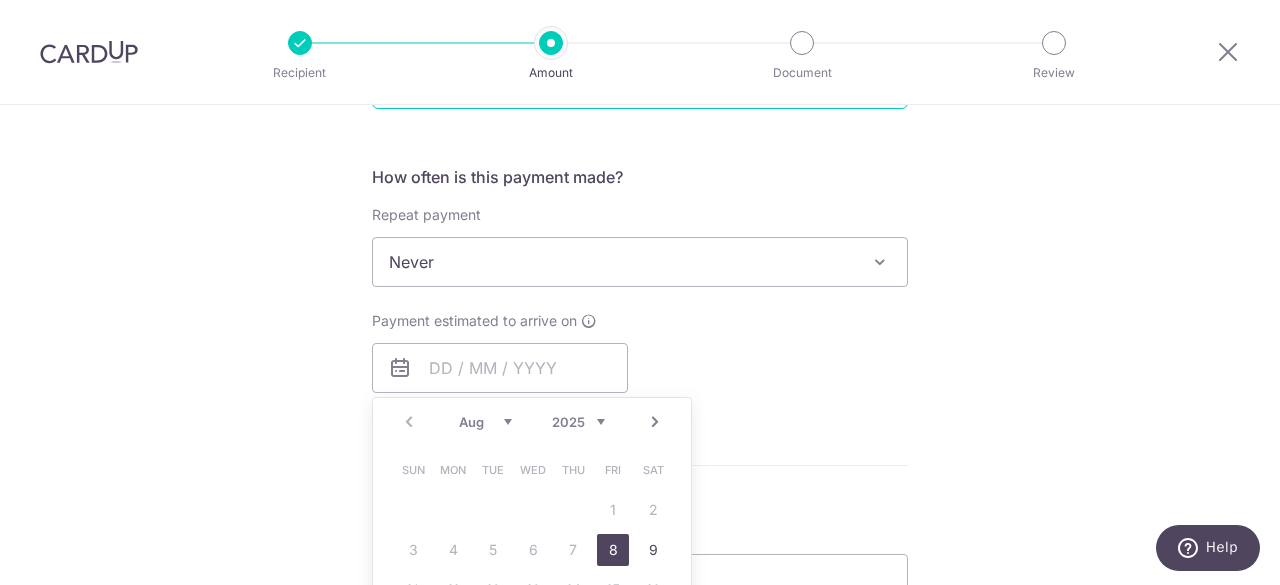 click on "8" at bounding box center (613, 550) 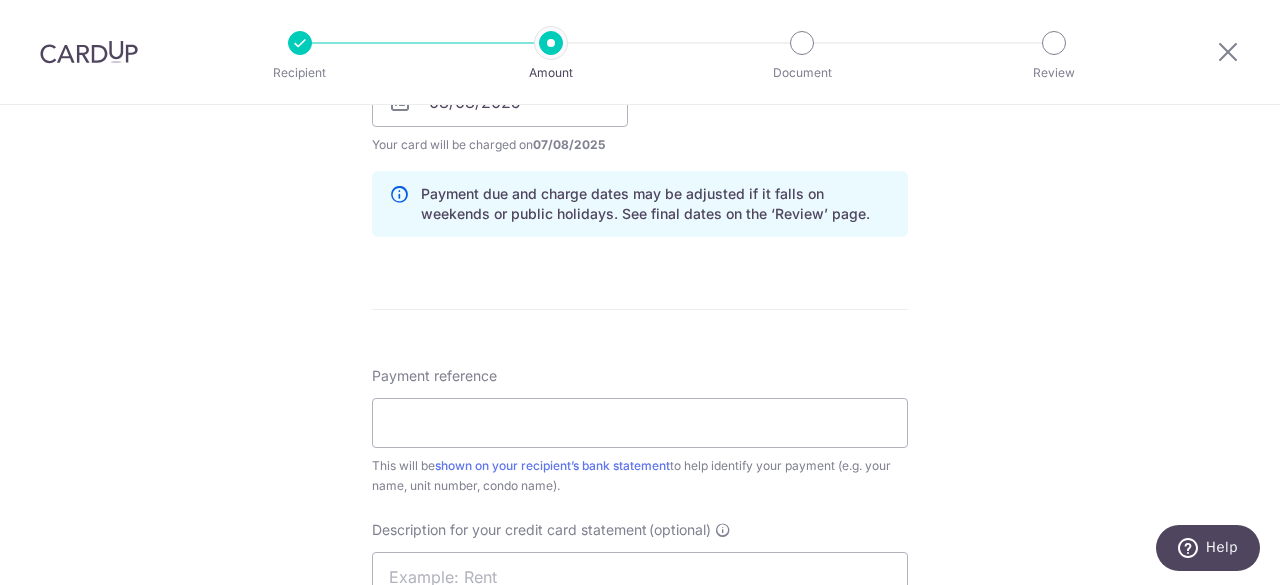 scroll, scrollTop: 1110, scrollLeft: 0, axis: vertical 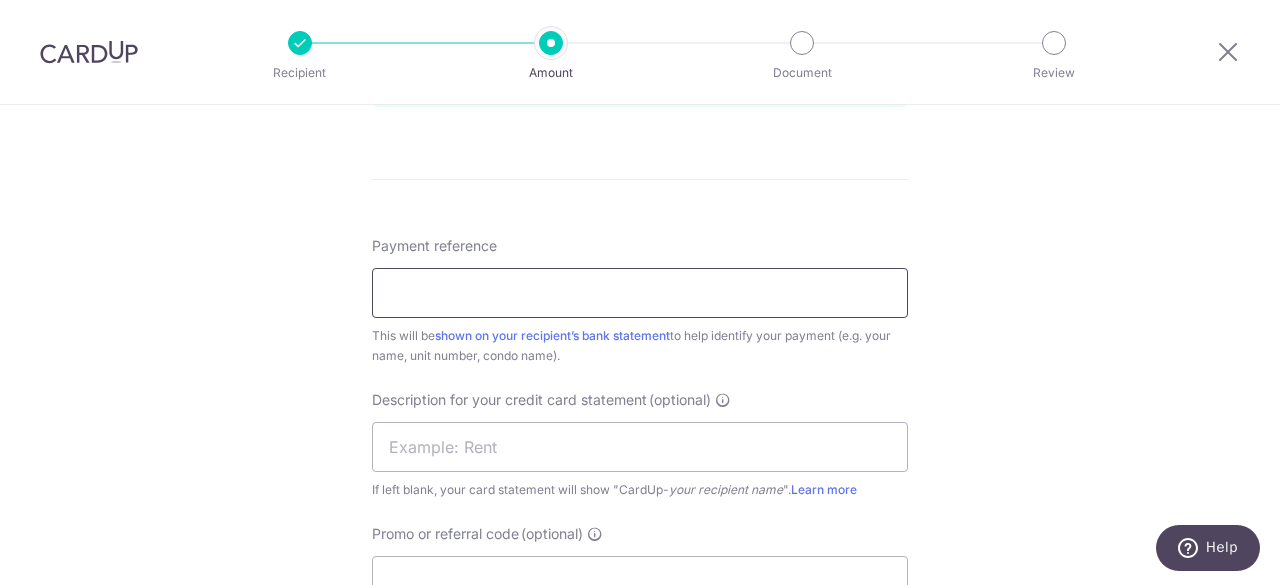 click on "Payment reference" at bounding box center [640, 293] 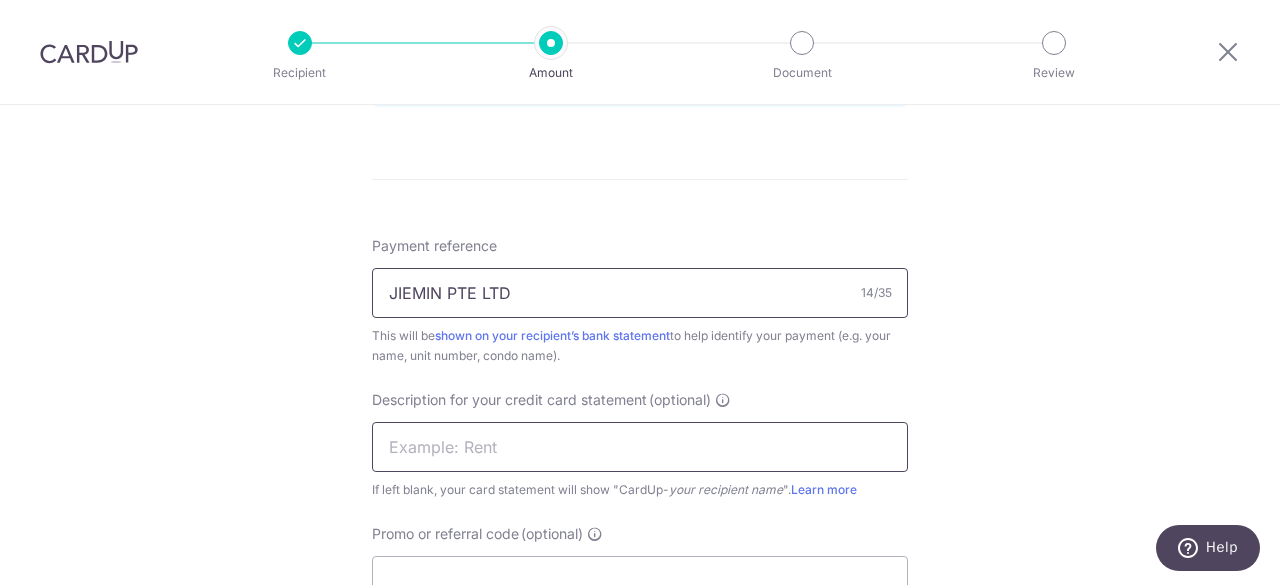 type on "JIEMIN PTE LTD" 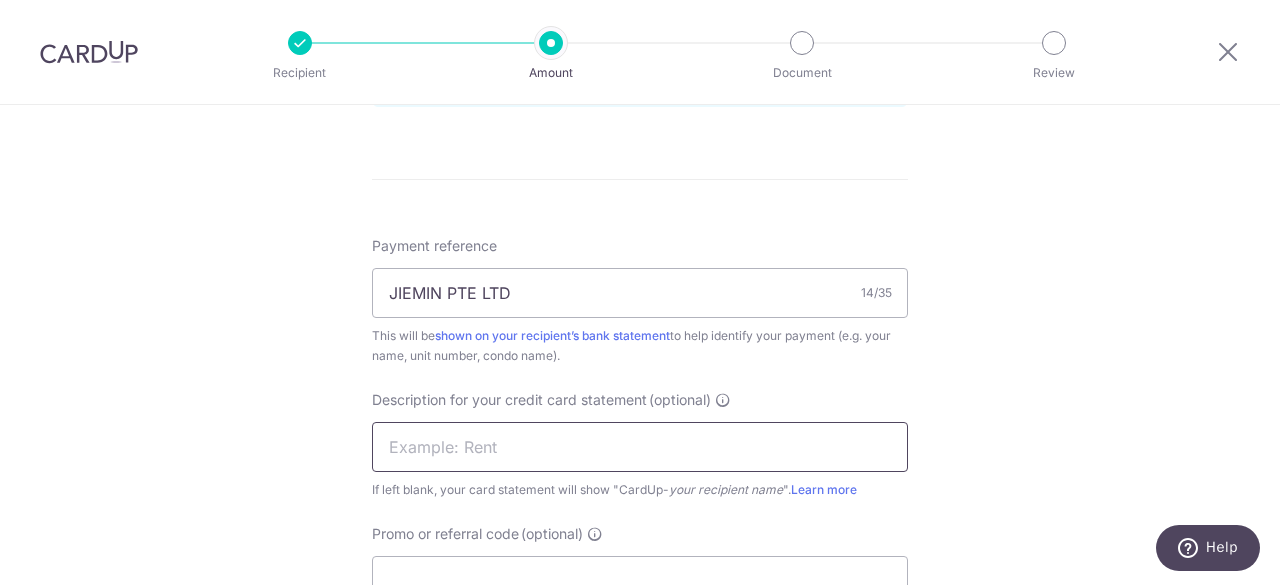 click at bounding box center [640, 447] 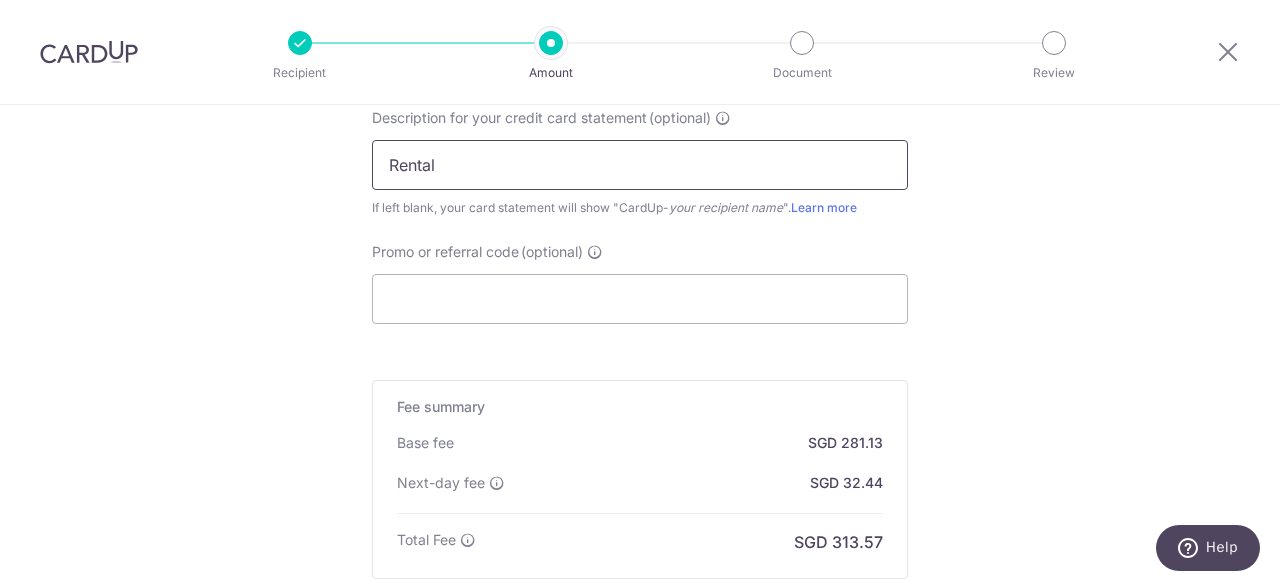 scroll, scrollTop: 1428, scrollLeft: 0, axis: vertical 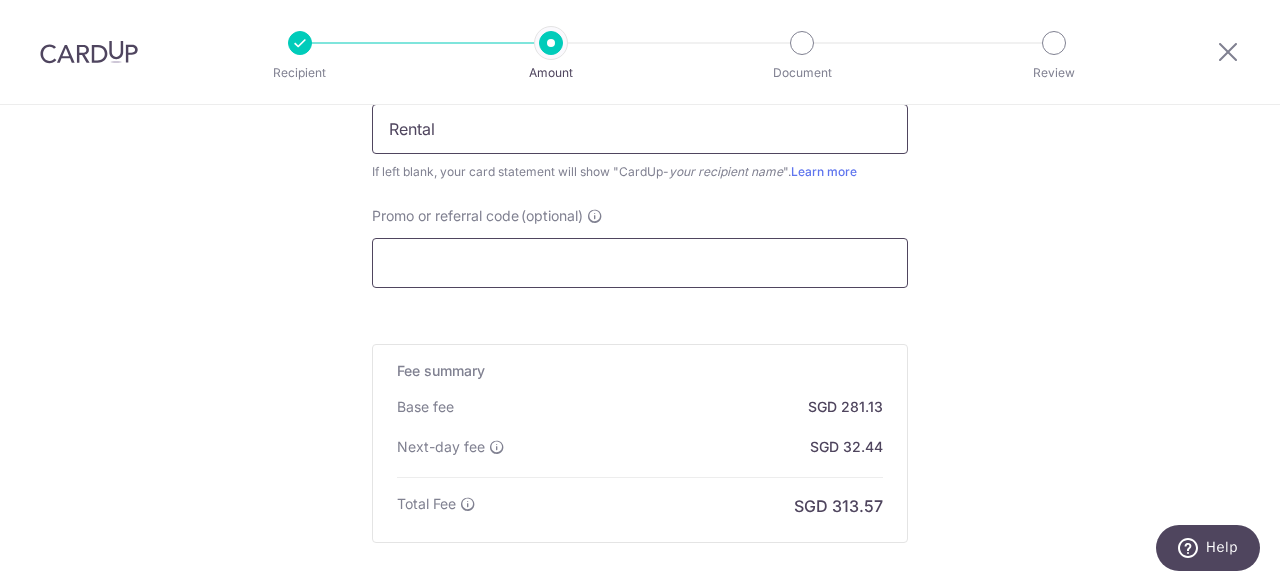 type on "Rental" 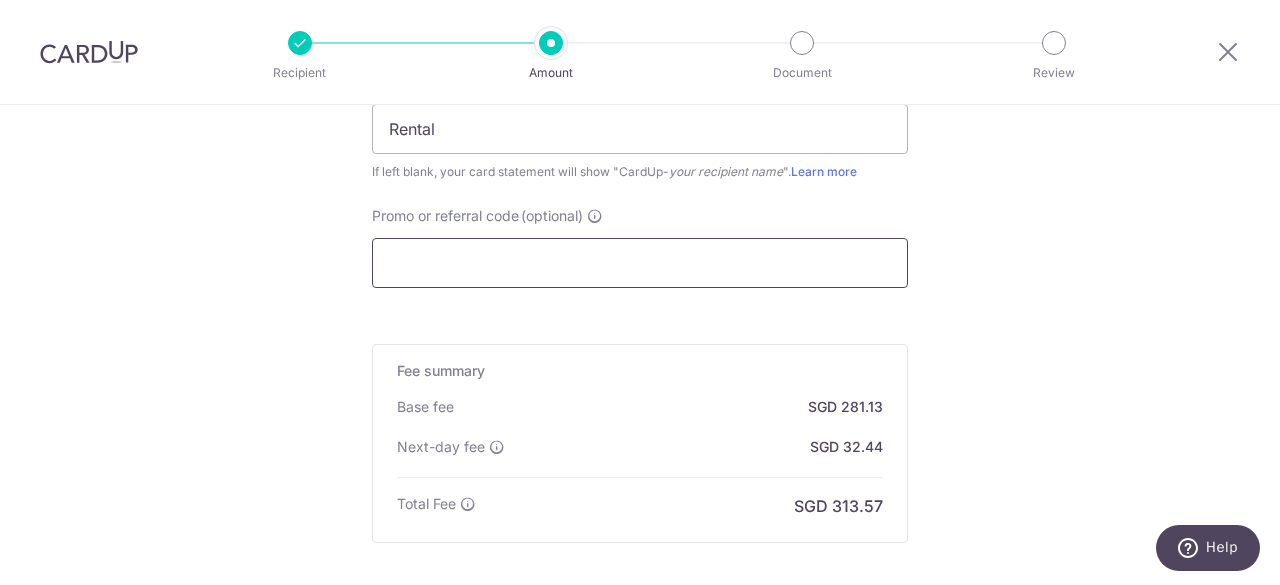 click on "Promo or referral code
(optional)" at bounding box center (640, 263) 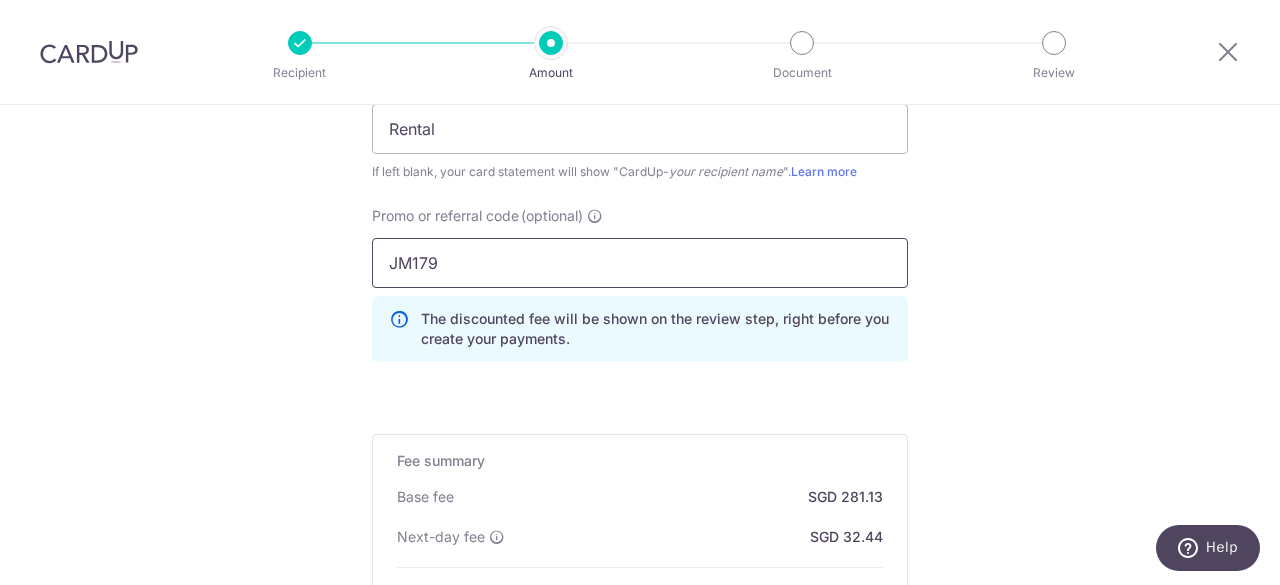 type on "JM179" 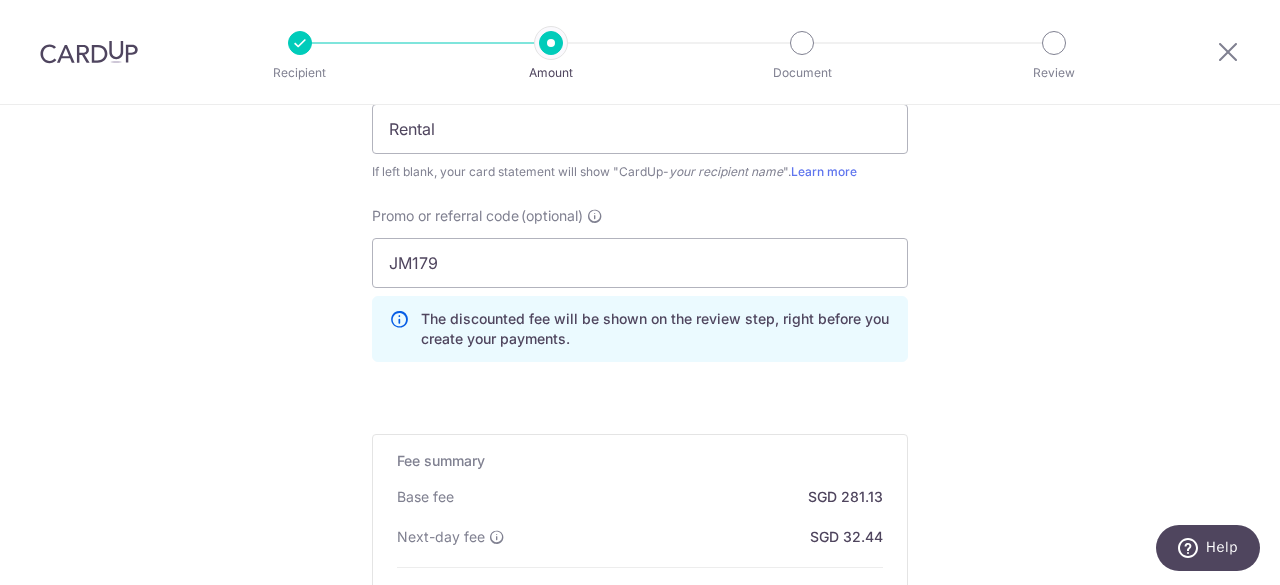click on "Tell us more about your payment
Enter payment amount
SGD
9,920.00
9920.00
GST
(optional)
SGD
892.80
892.80
Recipient added successfully!
Select Card
**** 4579
Add credit card
Your Cards
**** 3084
**** 6575
**** 4579" at bounding box center [640, -217] 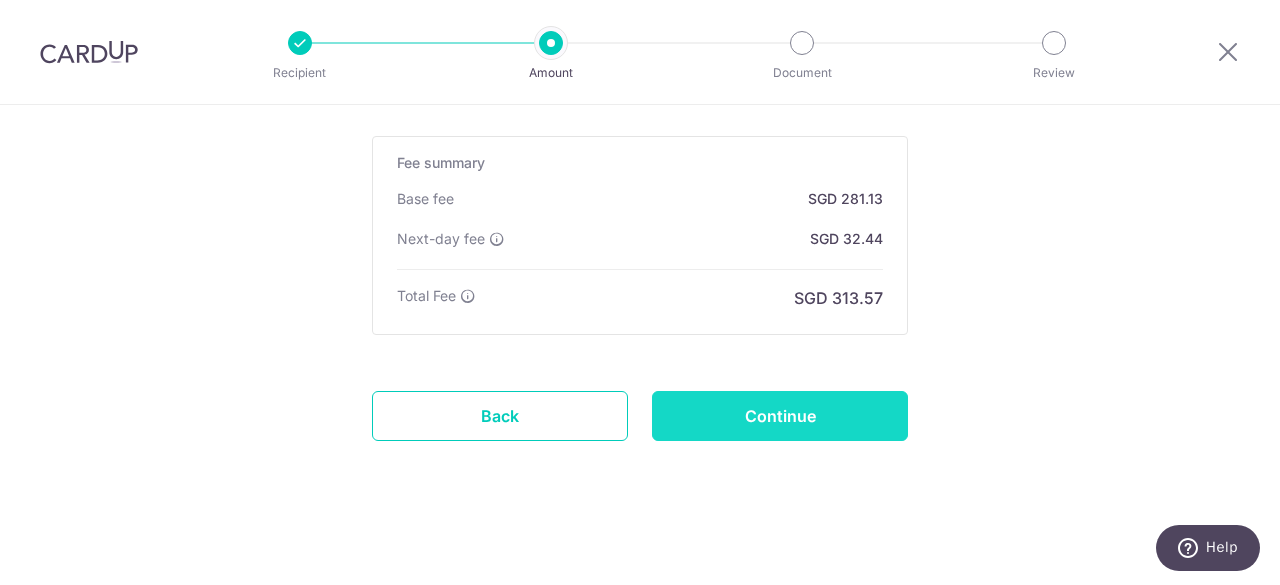 click on "Continue" at bounding box center [780, 416] 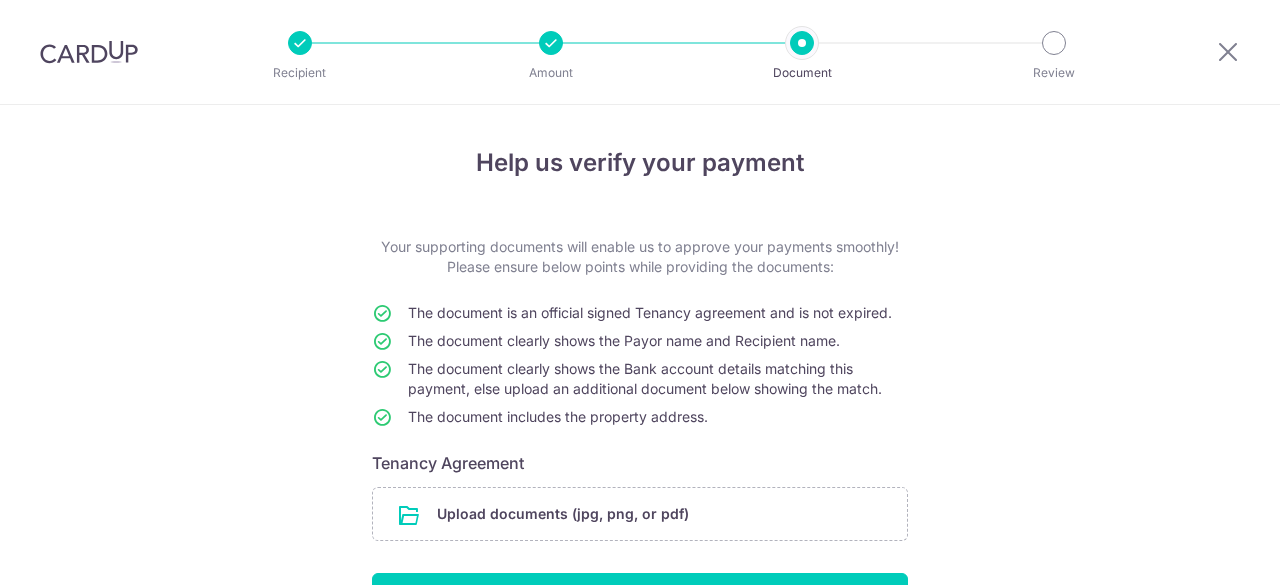 scroll, scrollTop: 0, scrollLeft: 0, axis: both 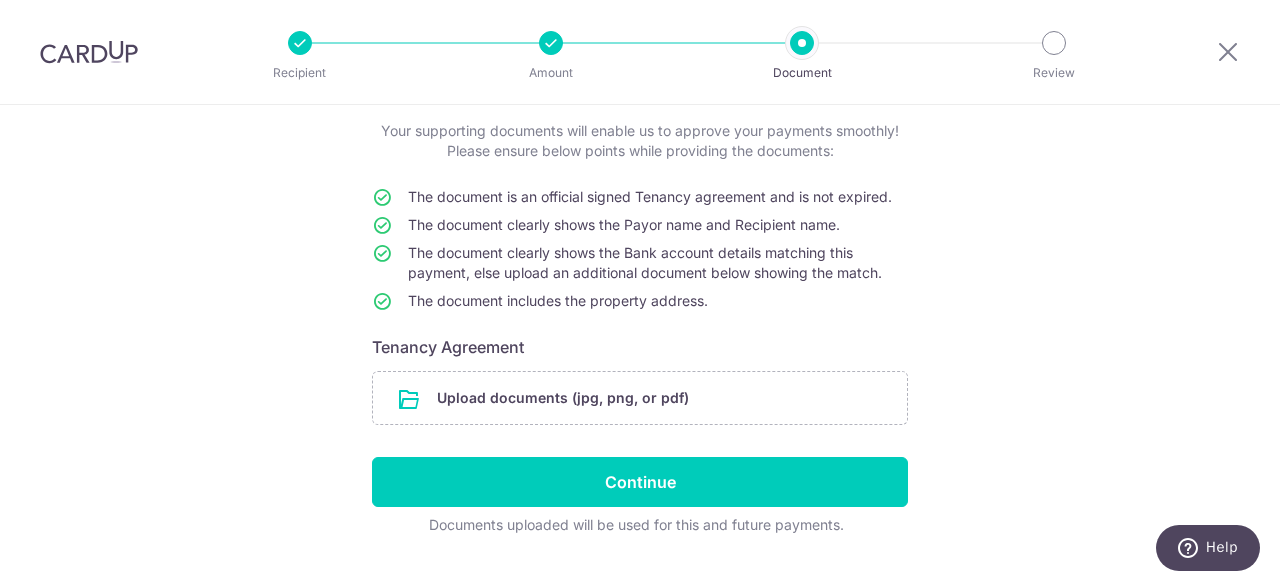 drag, startPoint x: 399, startPoint y: 194, endPoint x: 821, endPoint y: 299, distance: 434.86664 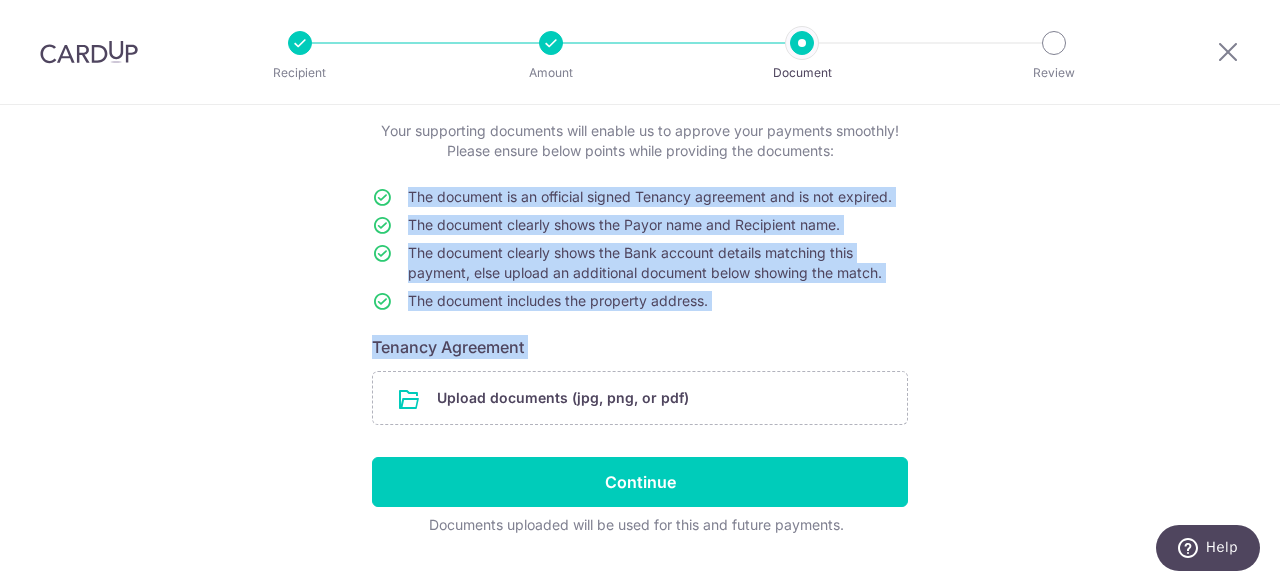 drag, startPoint x: 386, startPoint y: 195, endPoint x: 783, endPoint y: 330, distance: 419.32565 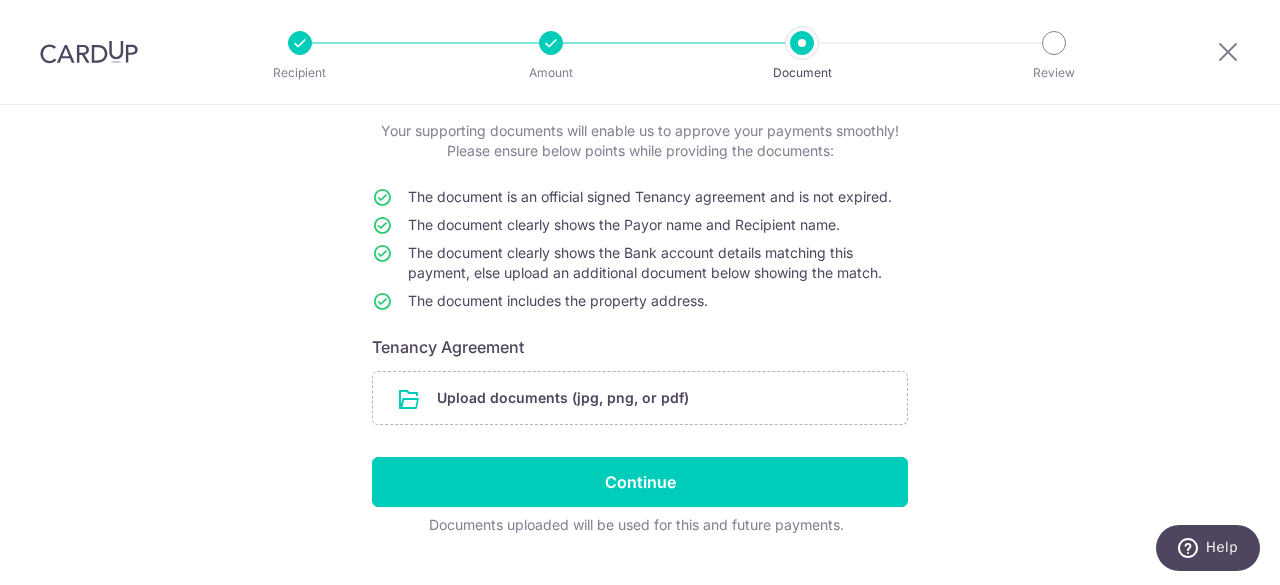 click on "Help us verify your payment
Your supporting documents will enable us to approve your payments smoothly!  Please ensure below points while providing the documents:
The document is an official signed Tenancy agreement and is not expired.
The document clearly shows the Payor name and Recipient name.
The document clearly shows the Bank account details matching this payment, else upload an additional document below showing the match.
The document includes the property address.
Tenancy Agreement
Upload documents (jpg, png, or pdf)
Continue
Documents uploaded will be used for this and future payments." at bounding box center [640, 309] 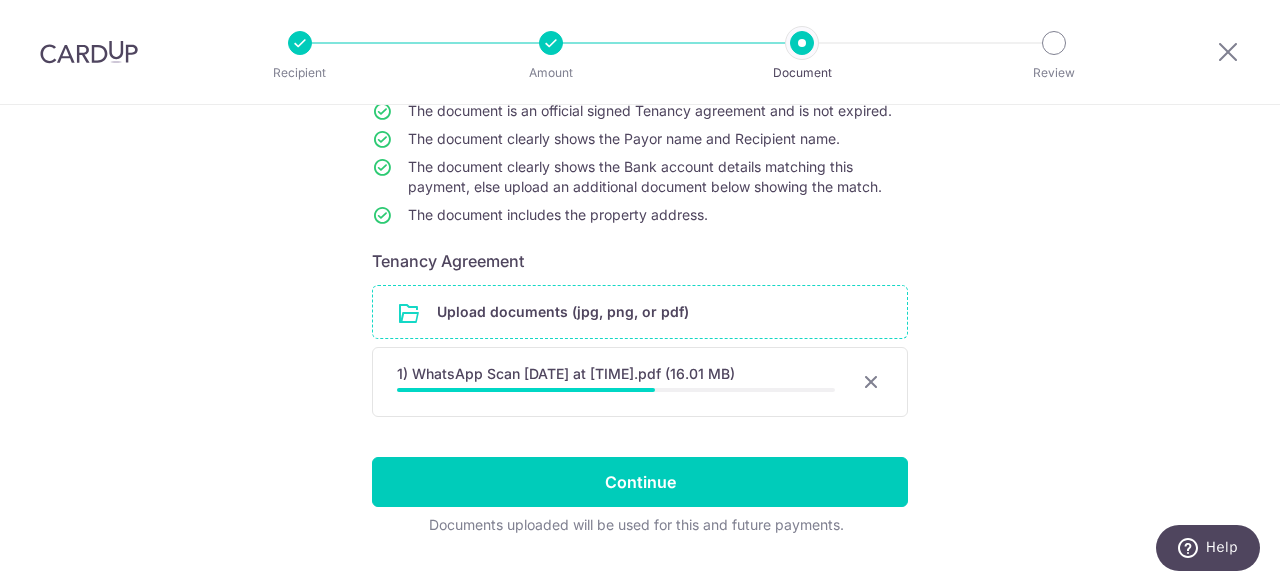 scroll, scrollTop: 200, scrollLeft: 0, axis: vertical 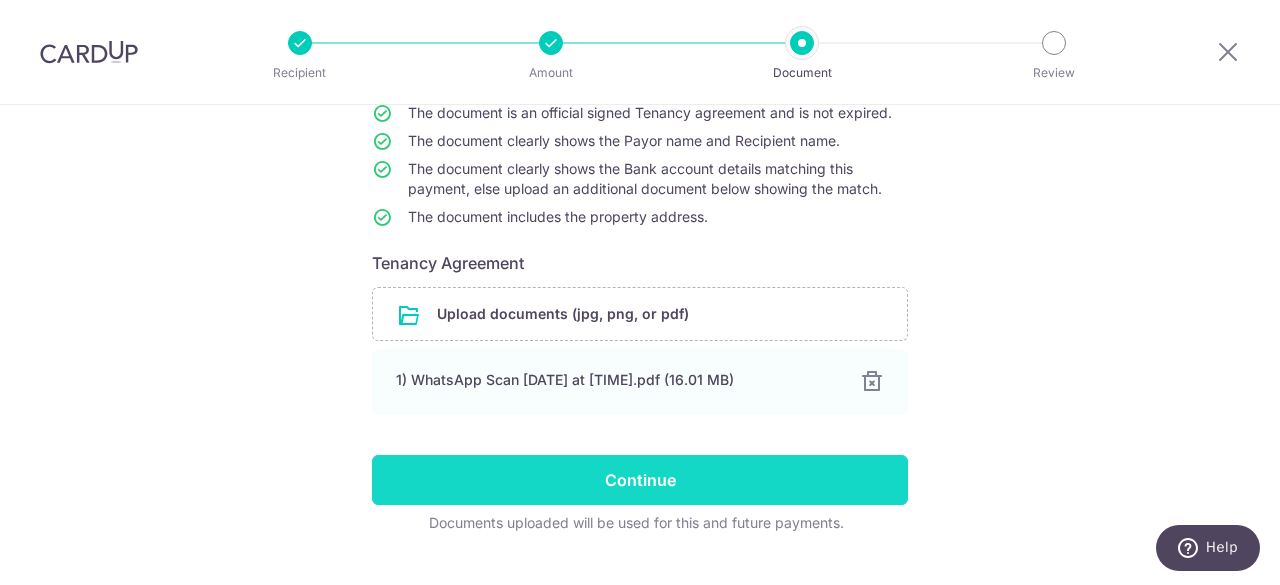 click on "Continue" at bounding box center [640, 480] 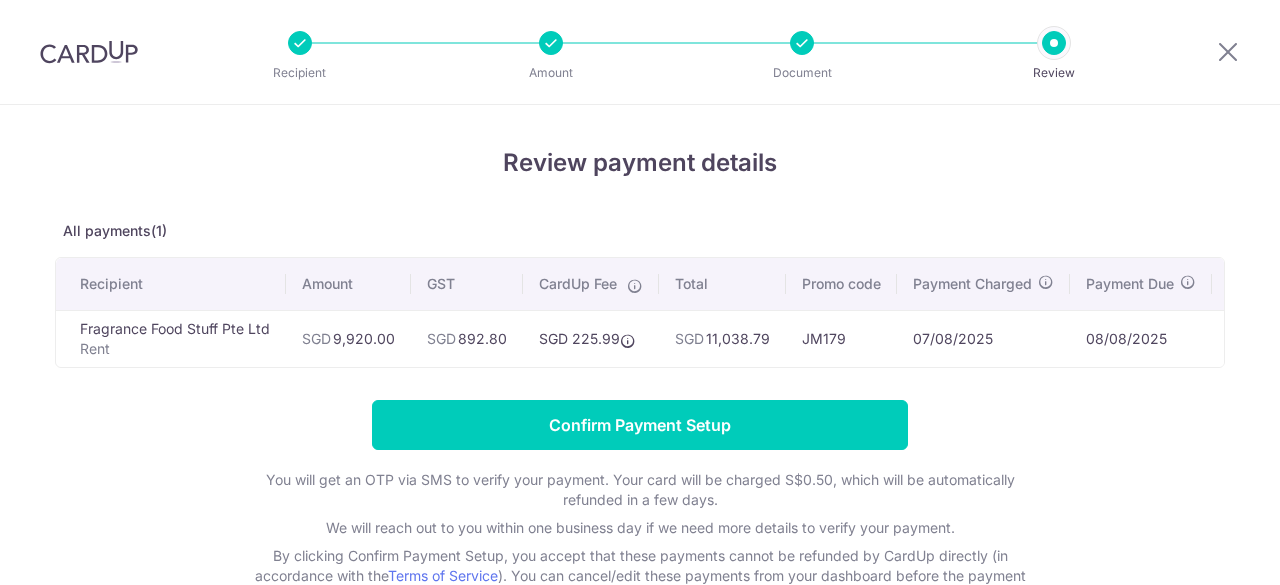 scroll, scrollTop: 0, scrollLeft: 0, axis: both 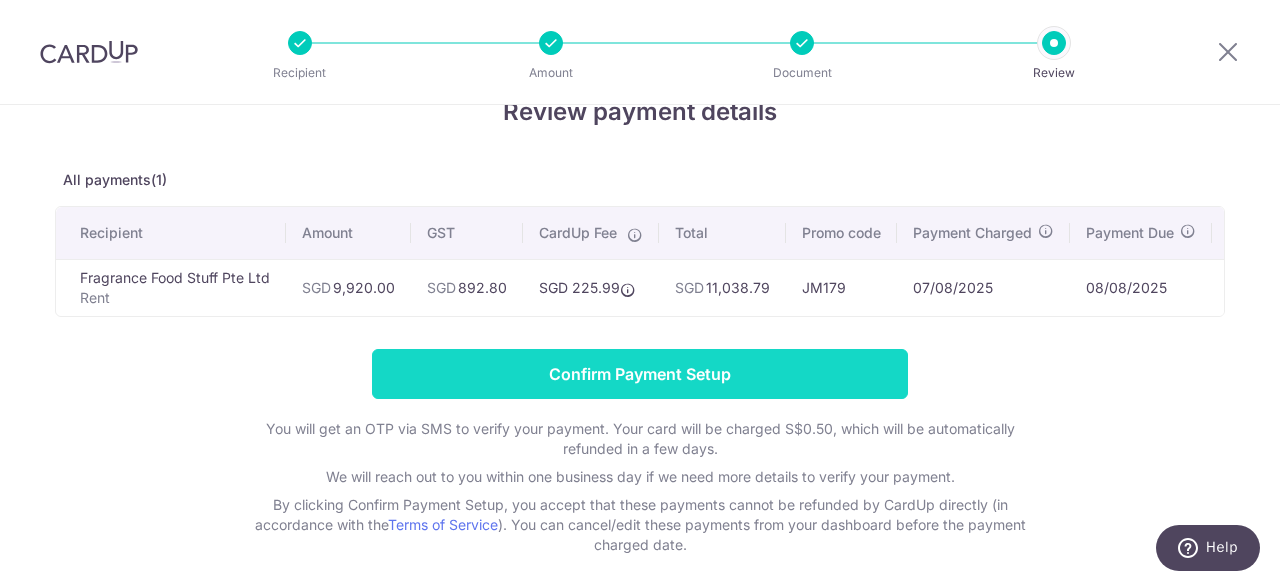 click on "Confirm Payment Setup" at bounding box center [640, 374] 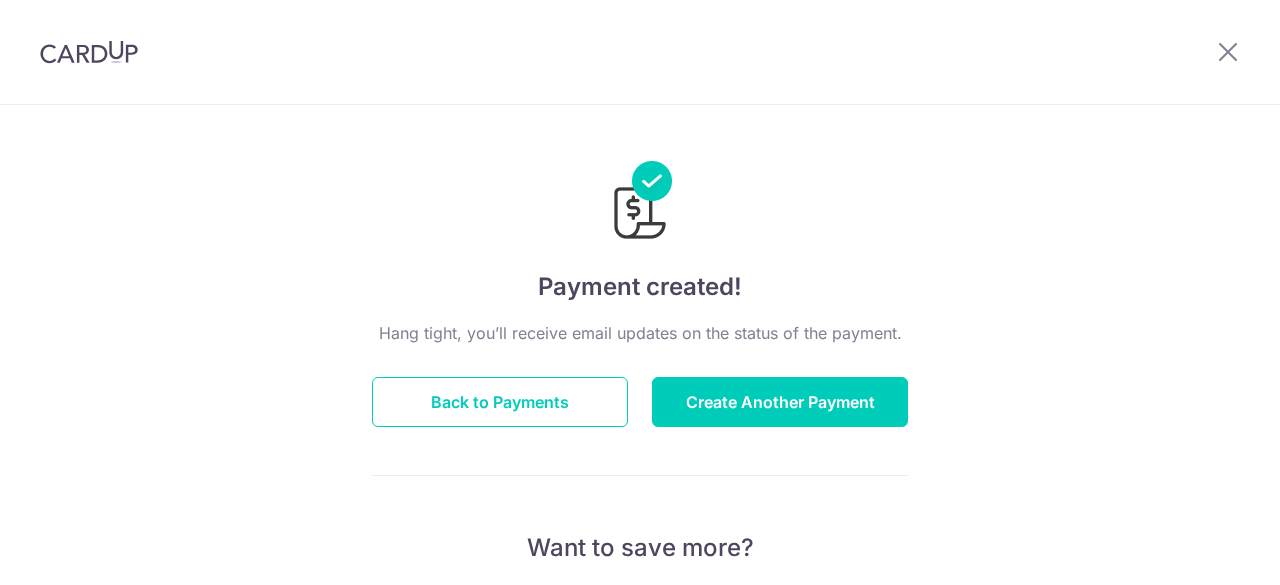 scroll, scrollTop: 0, scrollLeft: 0, axis: both 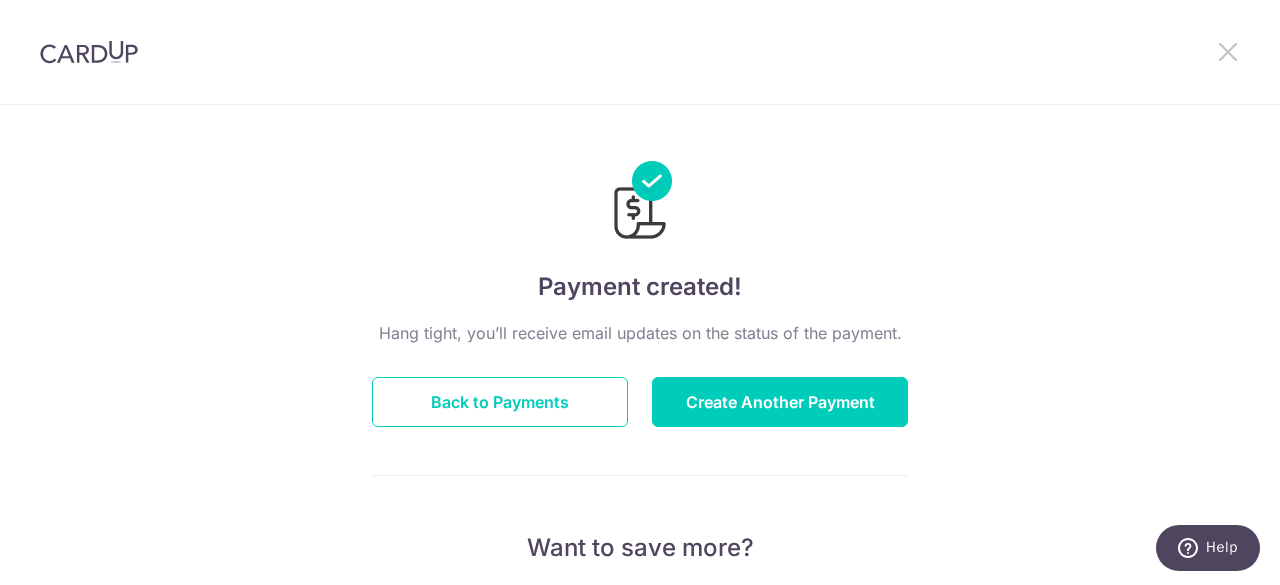 click at bounding box center (1228, 51) 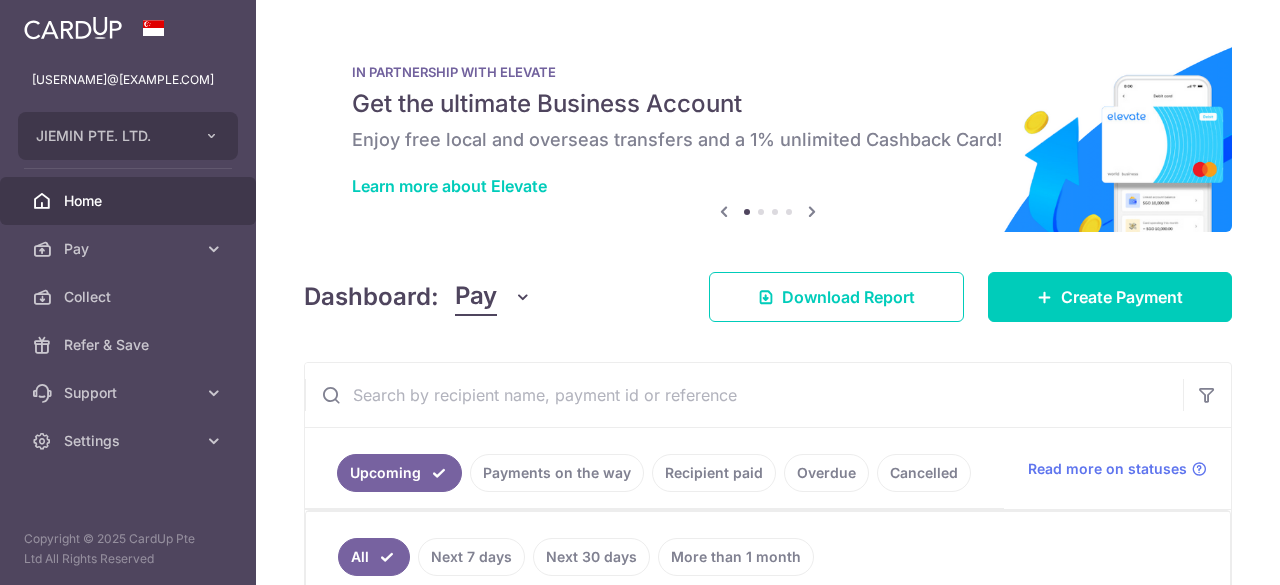 scroll, scrollTop: 0, scrollLeft: 0, axis: both 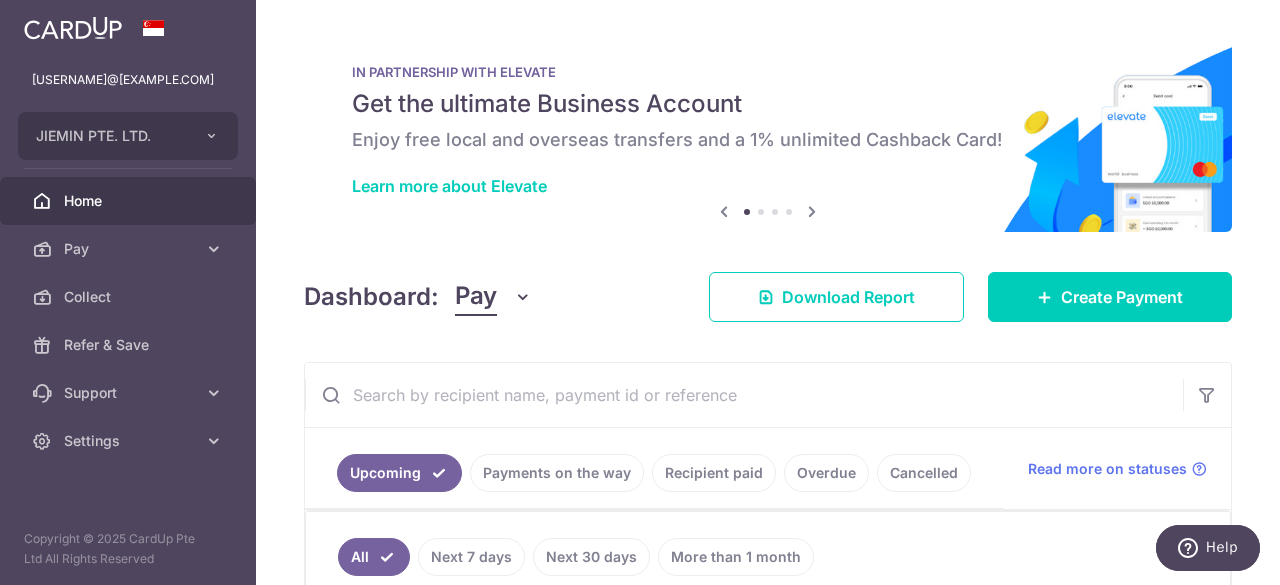 click at bounding box center [812, 211] 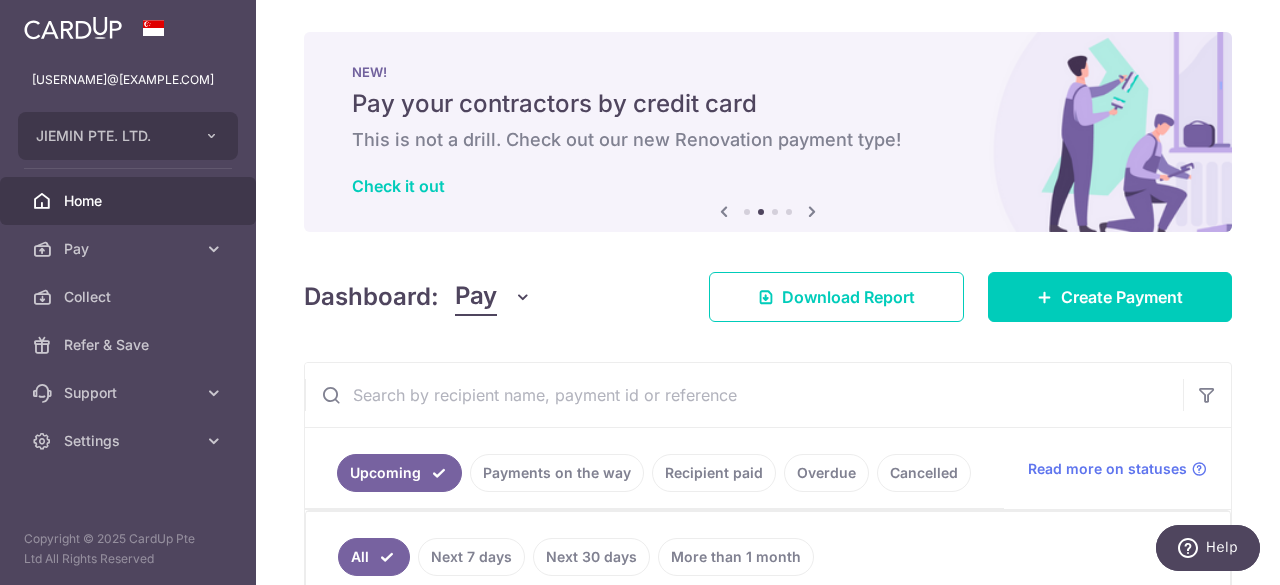 click at bounding box center (724, 211) 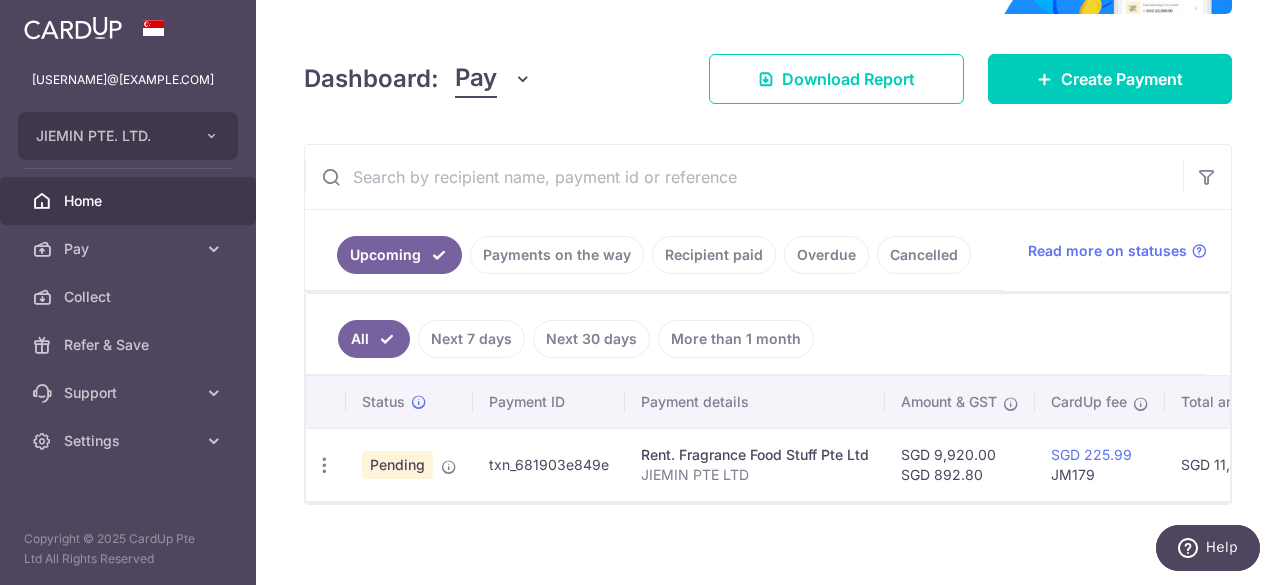scroll, scrollTop: 220, scrollLeft: 0, axis: vertical 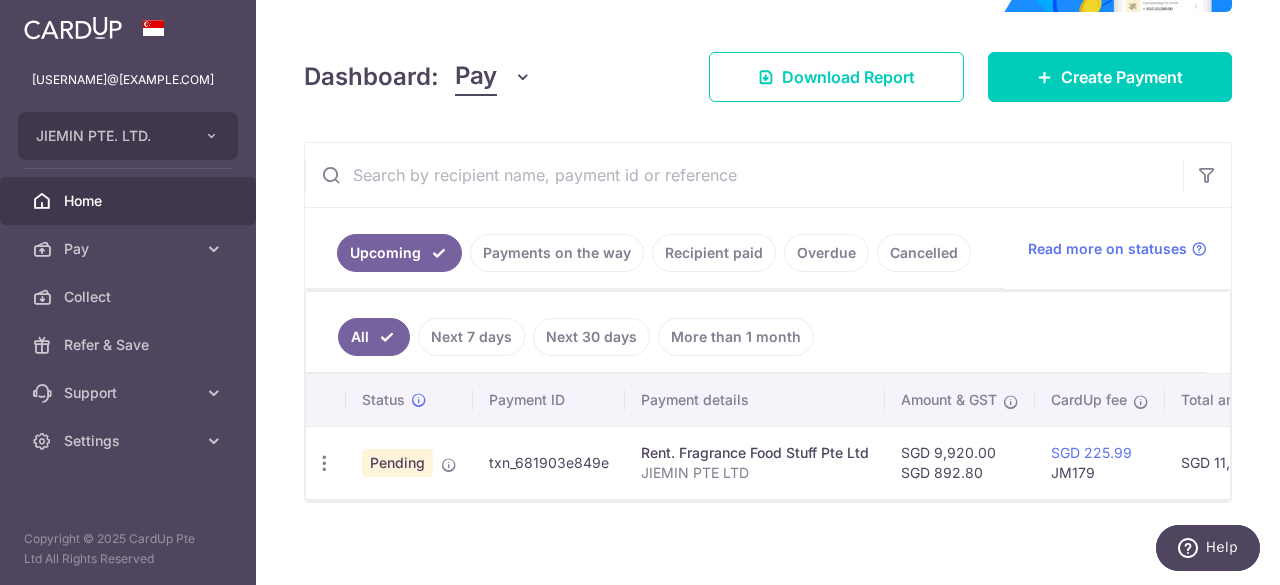 click on "Next 7 days" at bounding box center (471, 337) 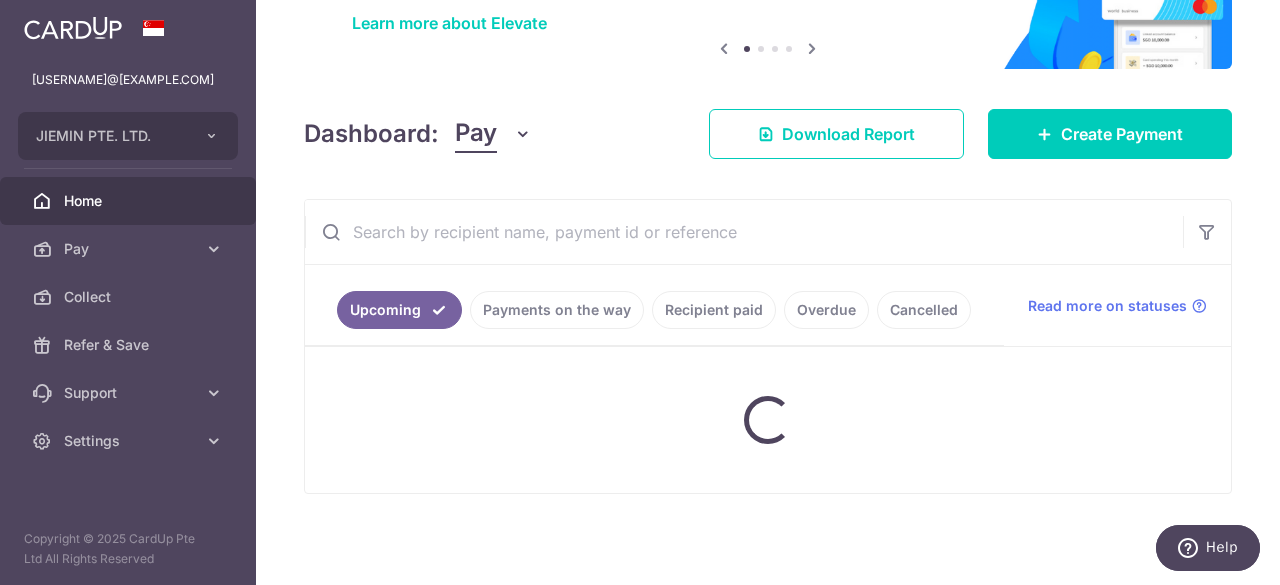 scroll, scrollTop: 220, scrollLeft: 0, axis: vertical 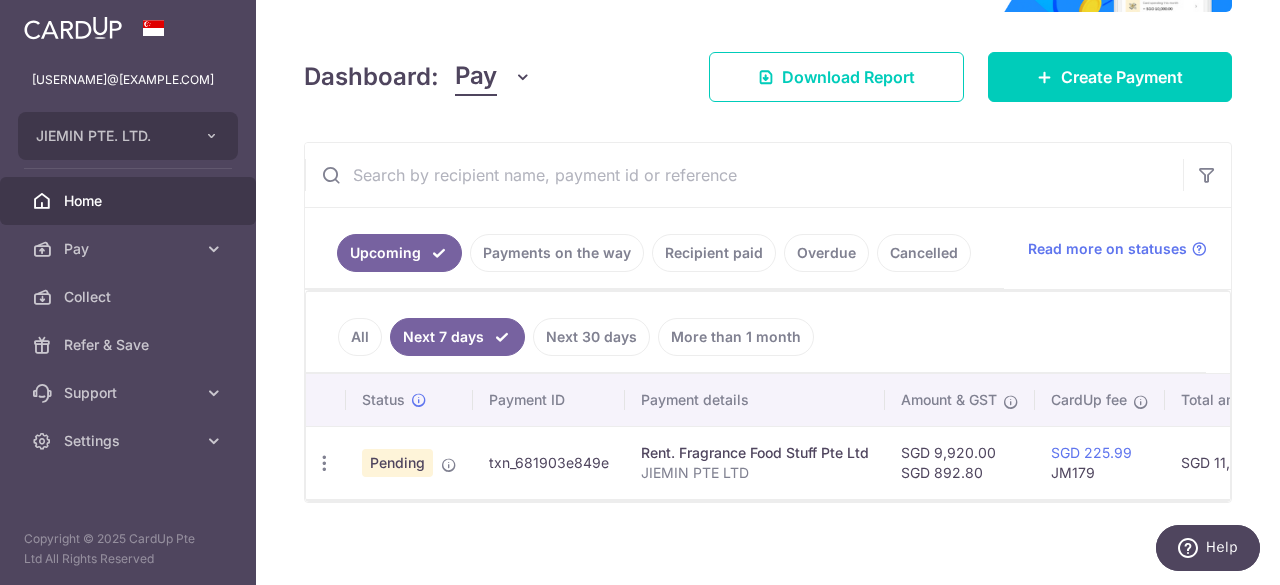 click on "Next 30 days" at bounding box center [591, 337] 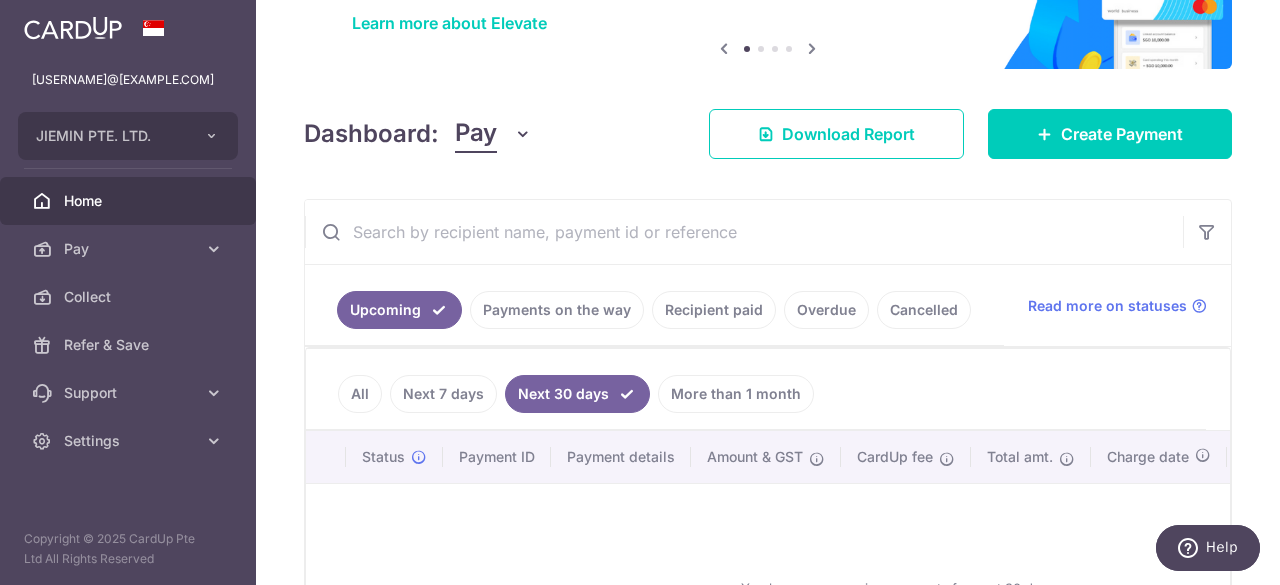 scroll, scrollTop: 220, scrollLeft: 0, axis: vertical 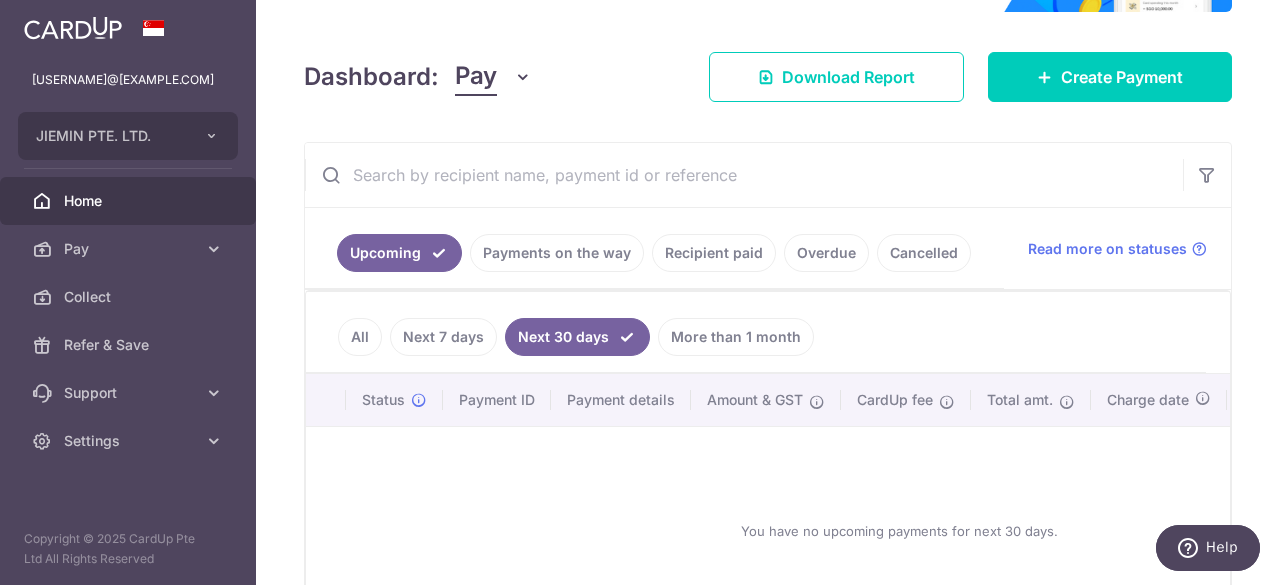click on "All" at bounding box center [360, 337] 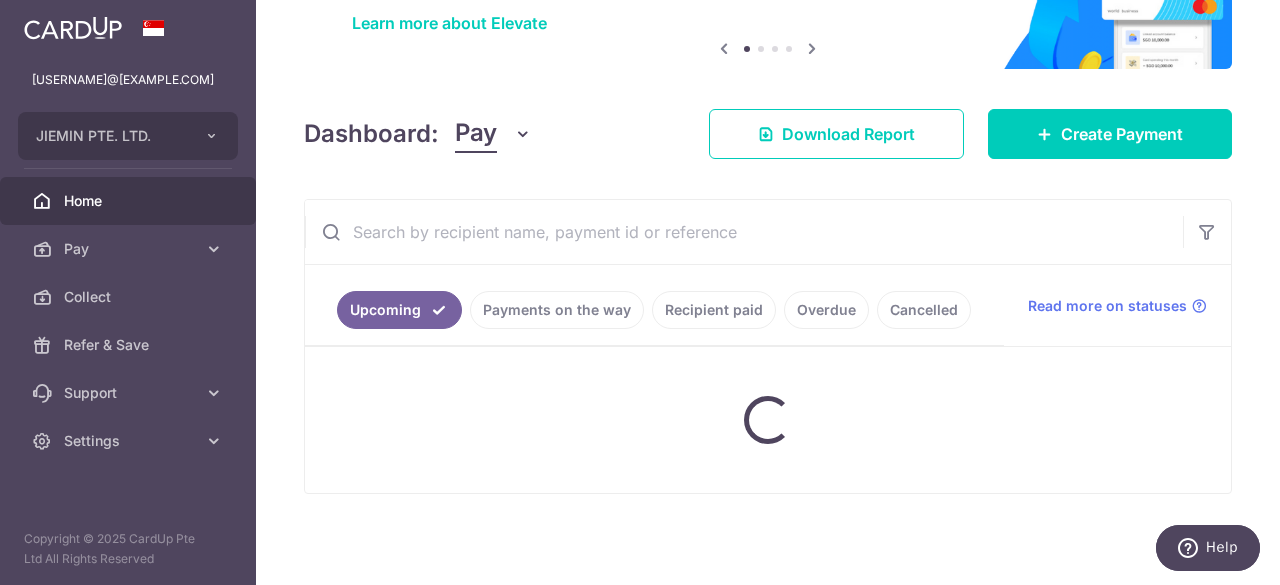 scroll, scrollTop: 220, scrollLeft: 0, axis: vertical 